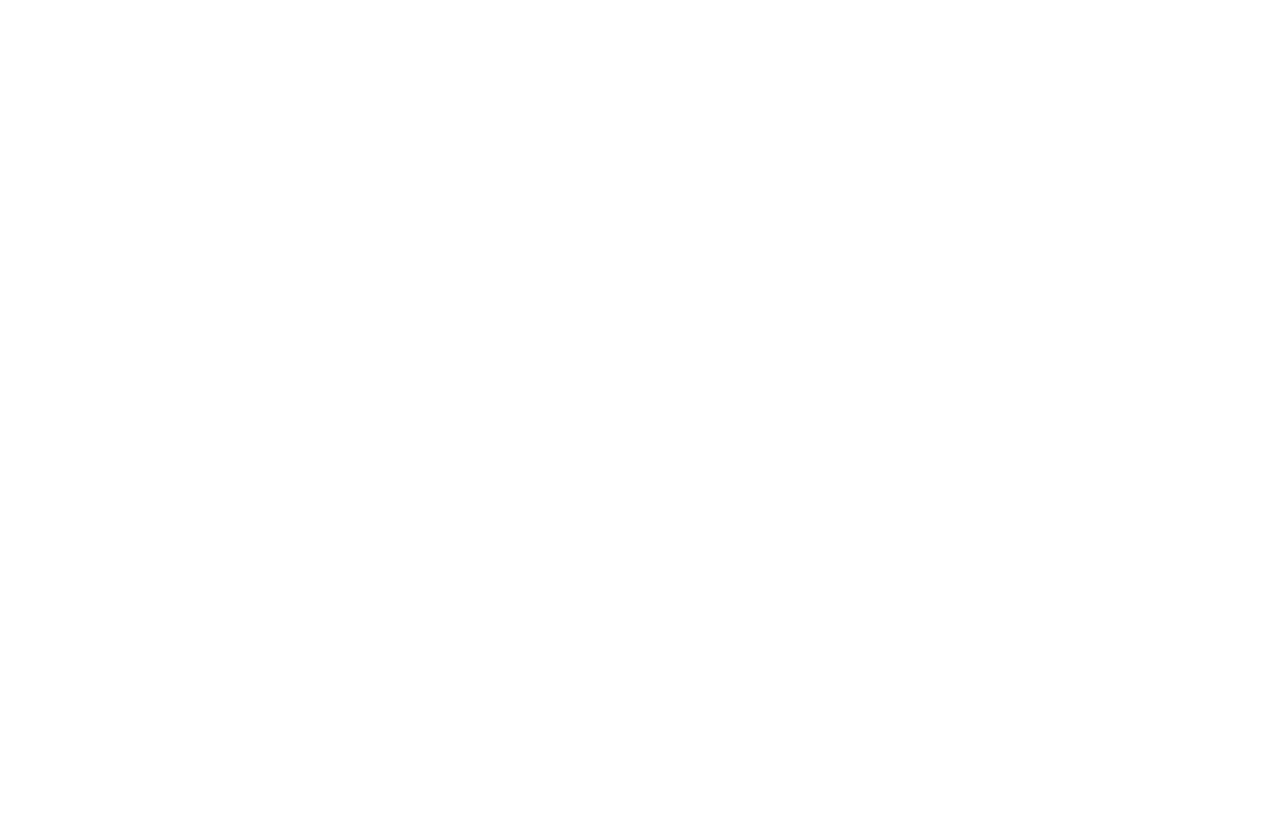 scroll, scrollTop: 0, scrollLeft: 0, axis: both 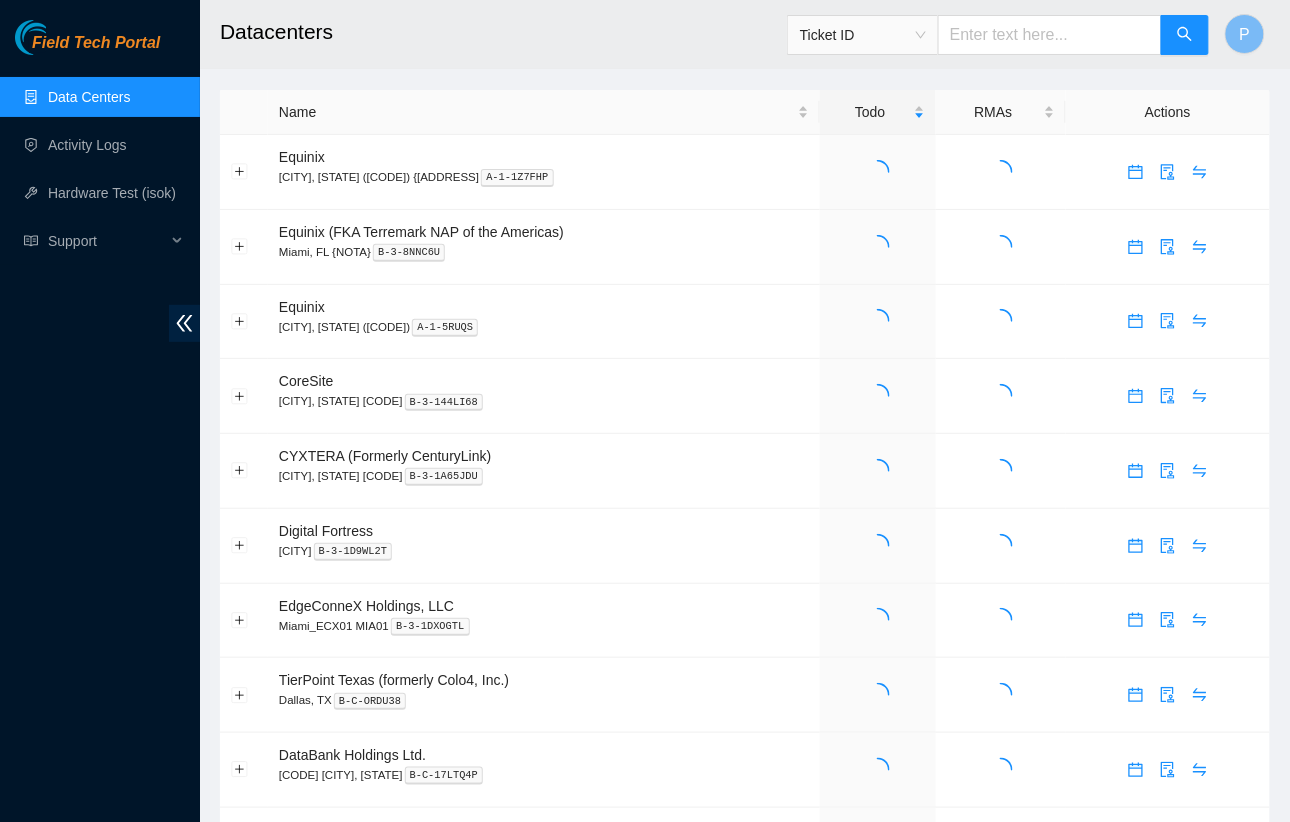 click at bounding box center (184, 323) 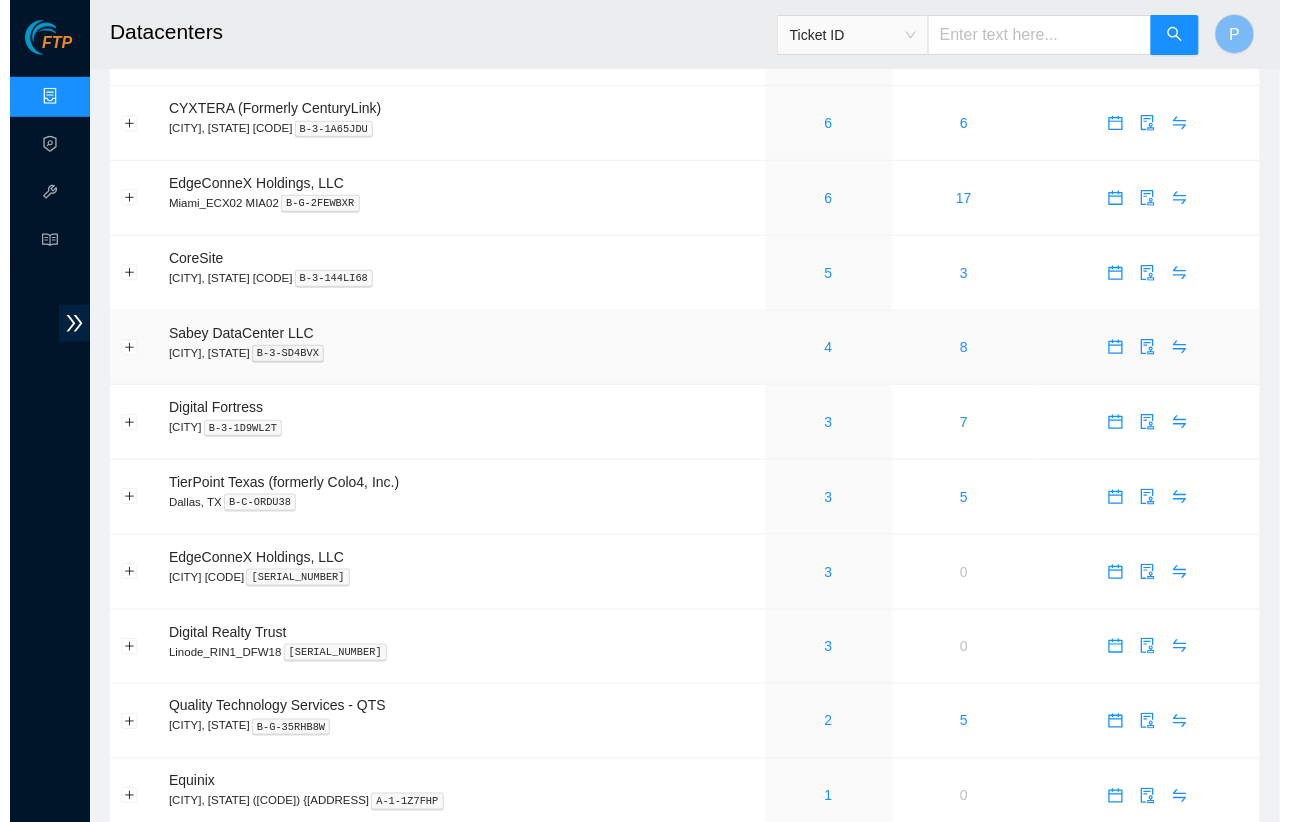 scroll, scrollTop: 0, scrollLeft: 0, axis: both 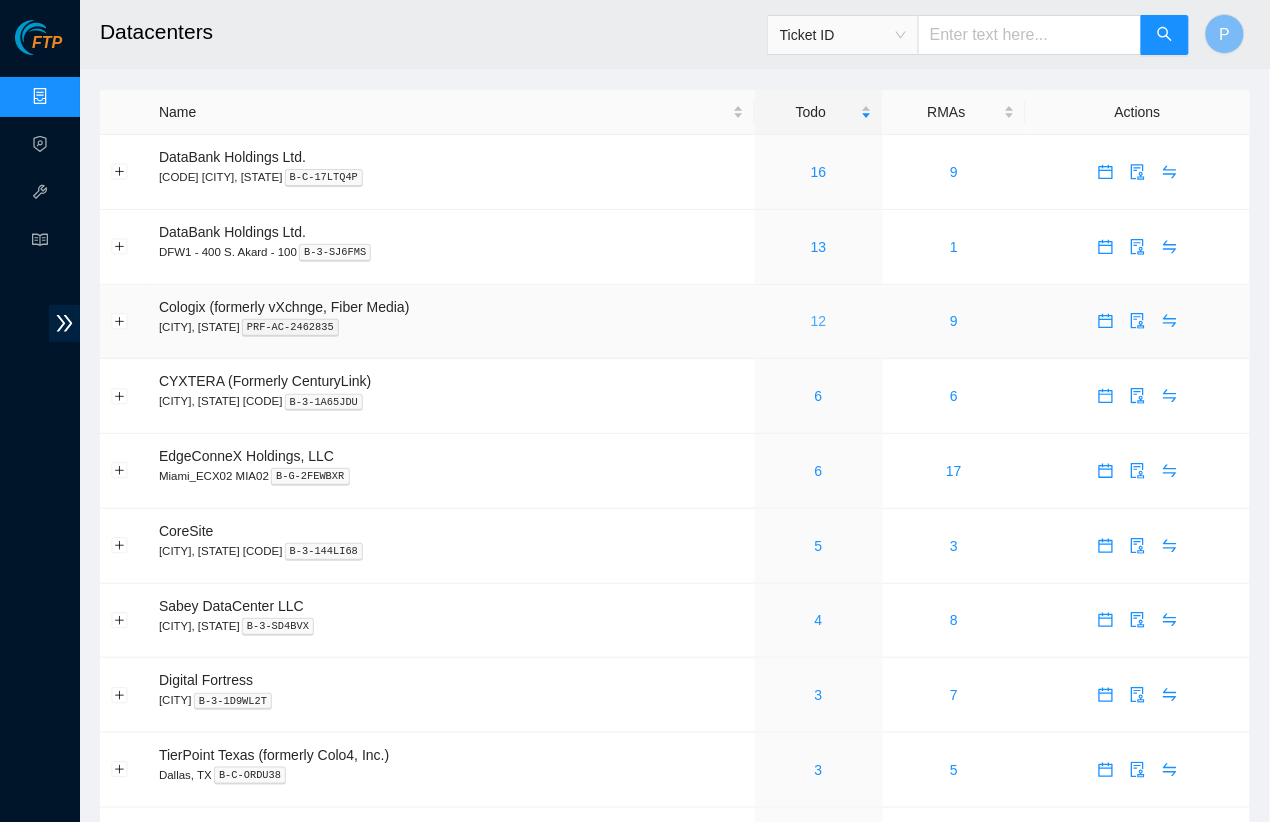click on "12" at bounding box center (819, 321) 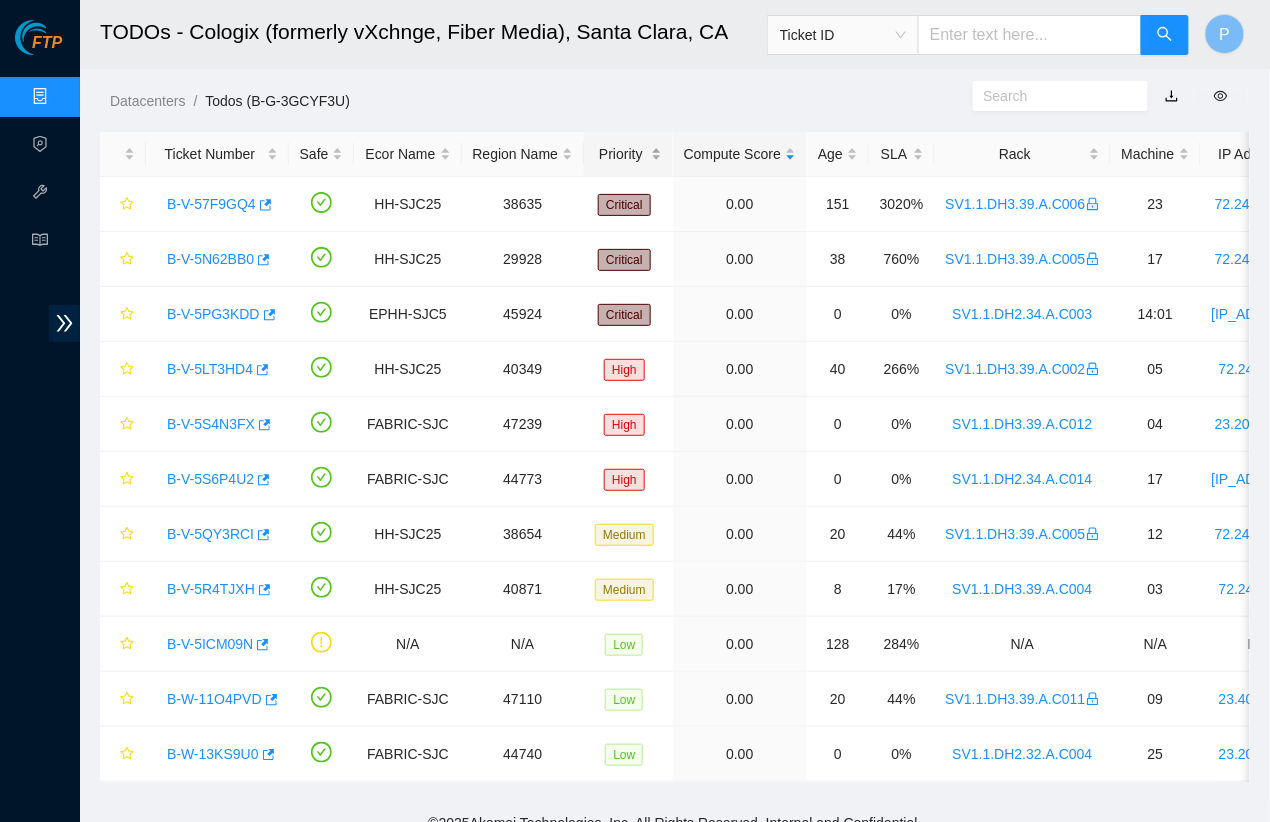 click on "Priority" at bounding box center [628, 154] 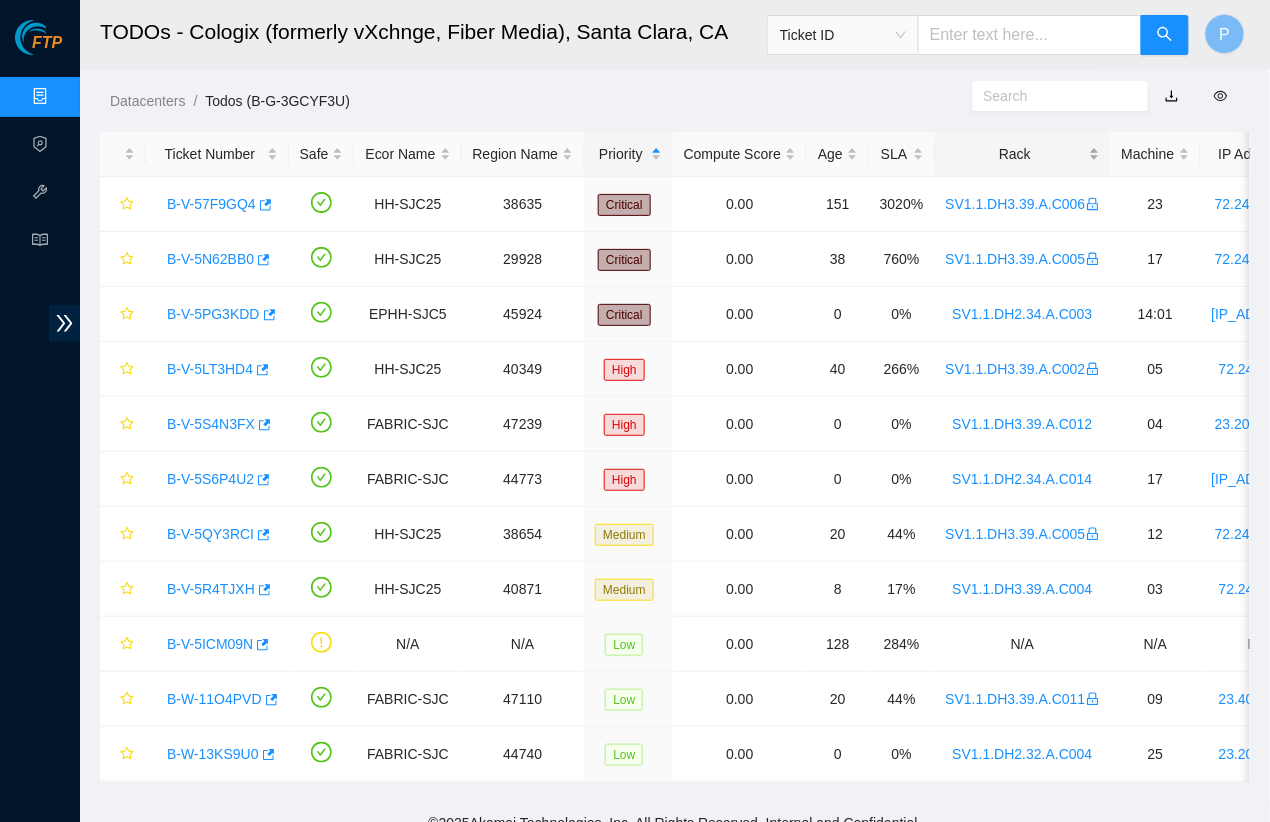 click on "Rack" at bounding box center [1023, 154] 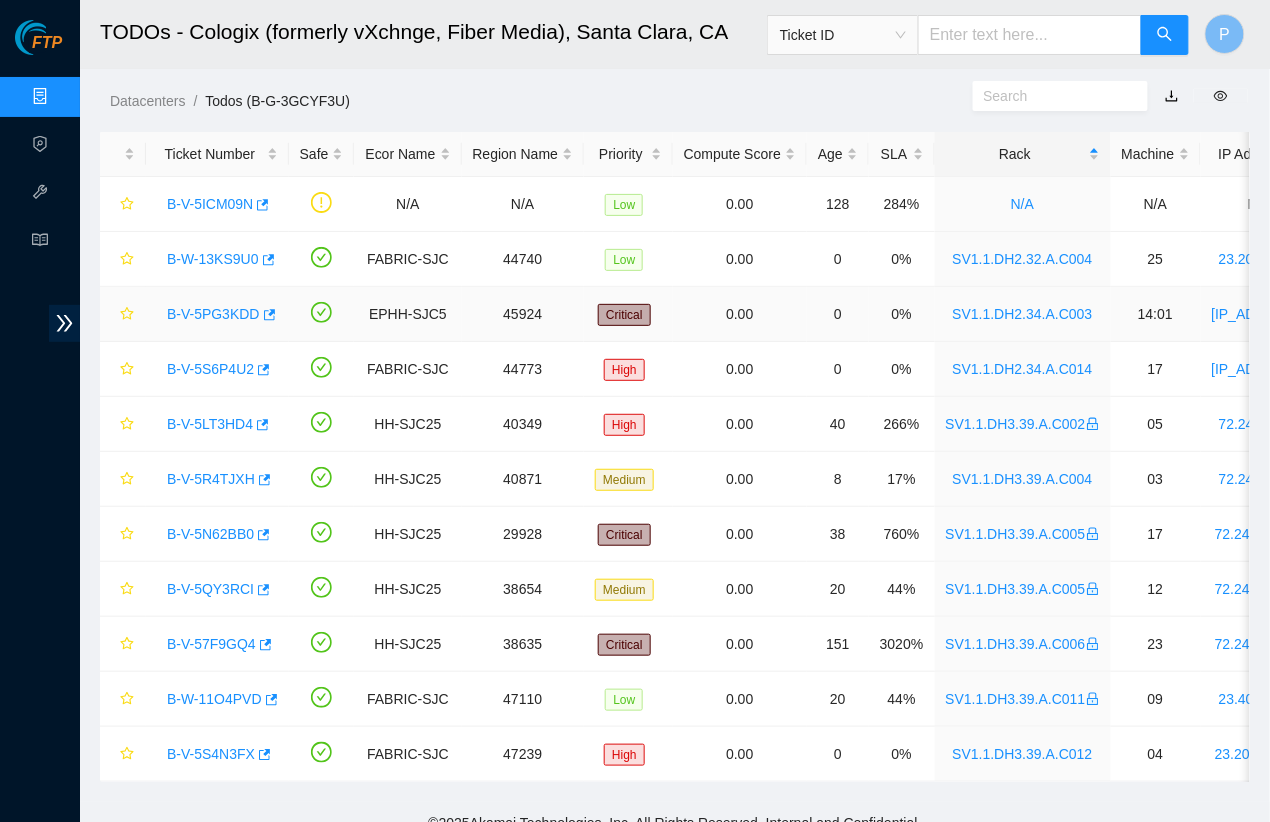 click on "B-V-5PG3KDD" at bounding box center (213, 314) 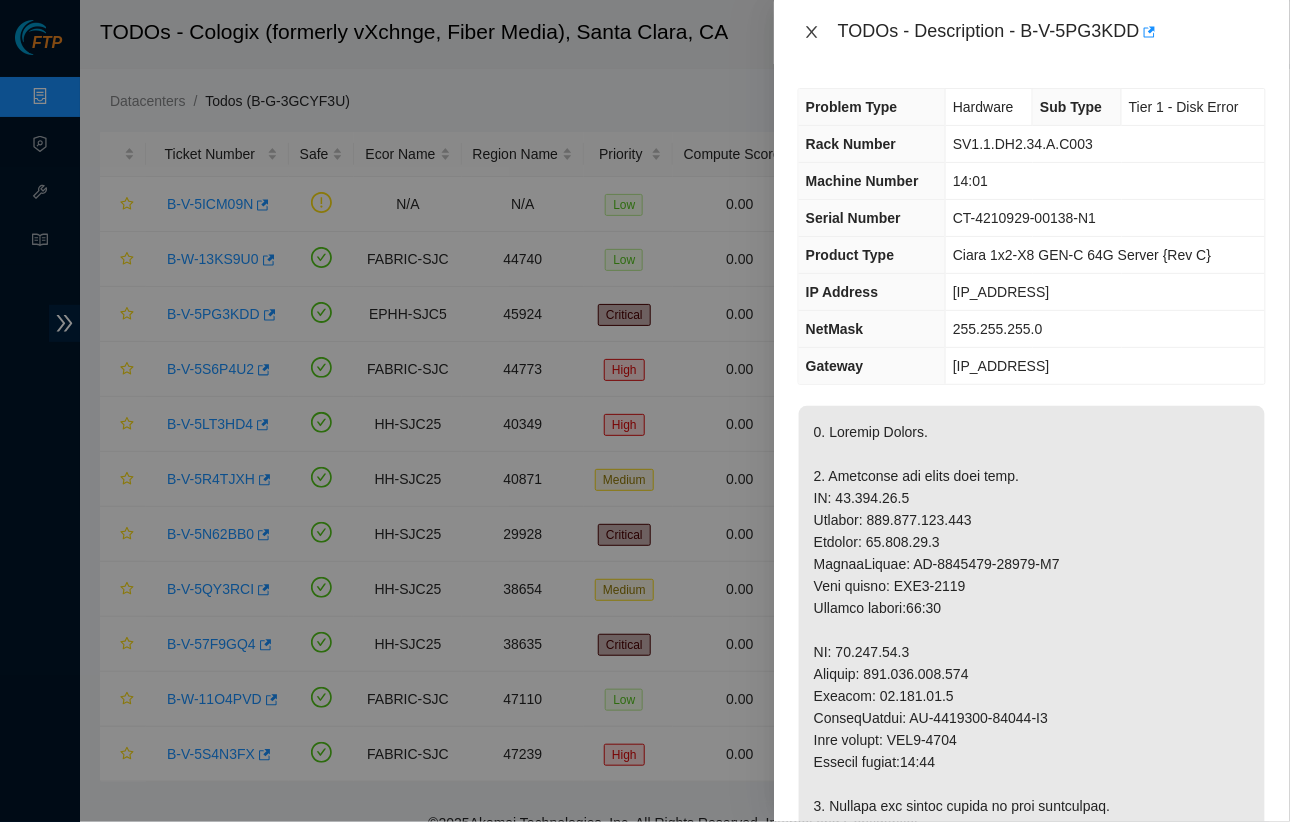 click at bounding box center (812, 32) 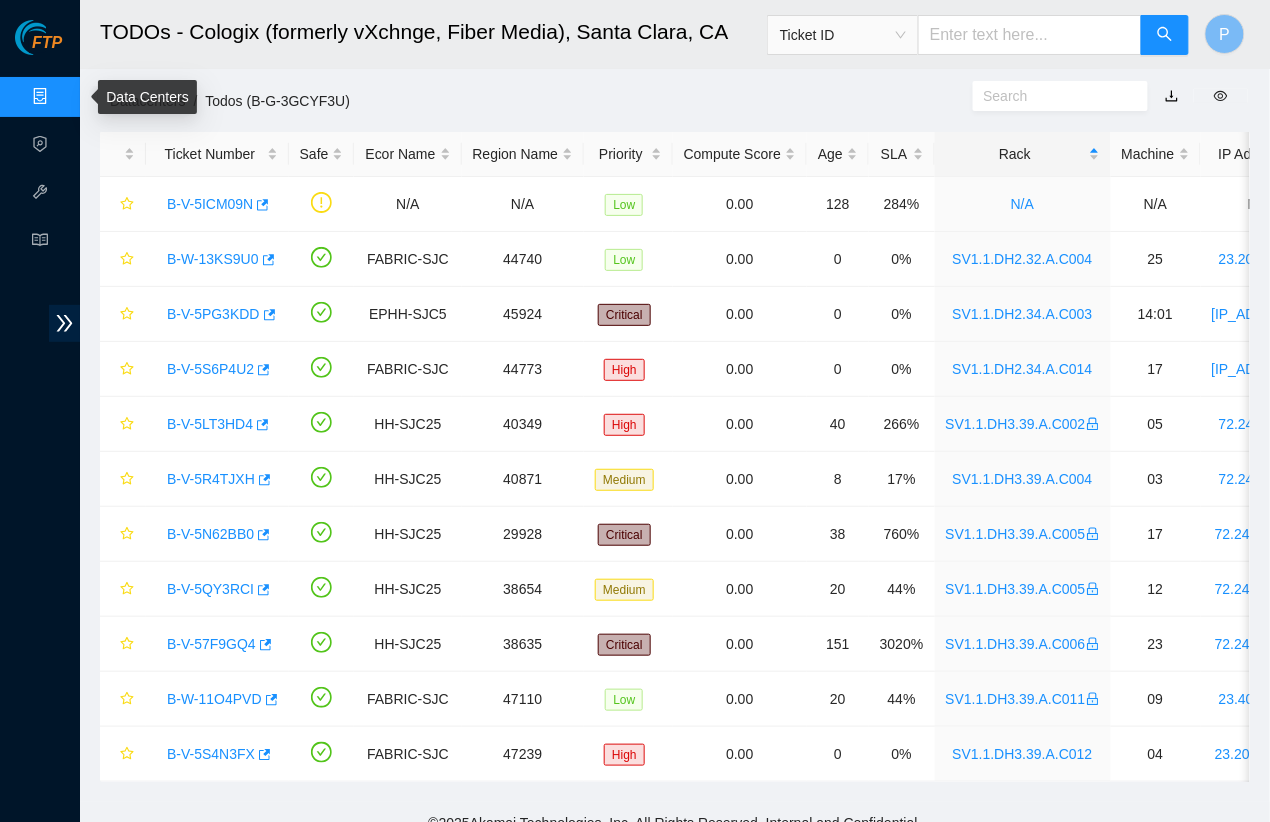 click on "Data Centers" at bounding box center [99, 97] 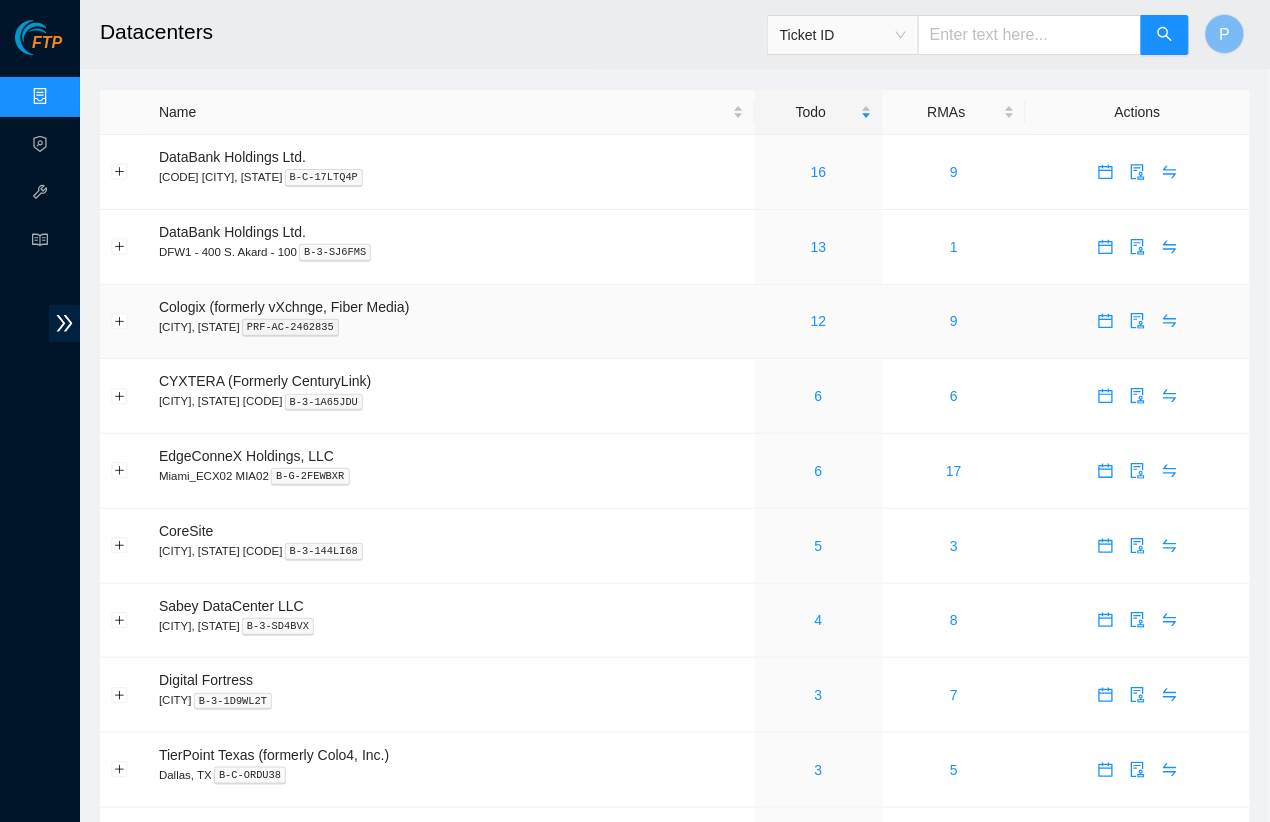 click on "Cologix (formerly vXchnge, Fiber Media) Santa Clara, CA PRF-AC-2462835" at bounding box center [451, 322] 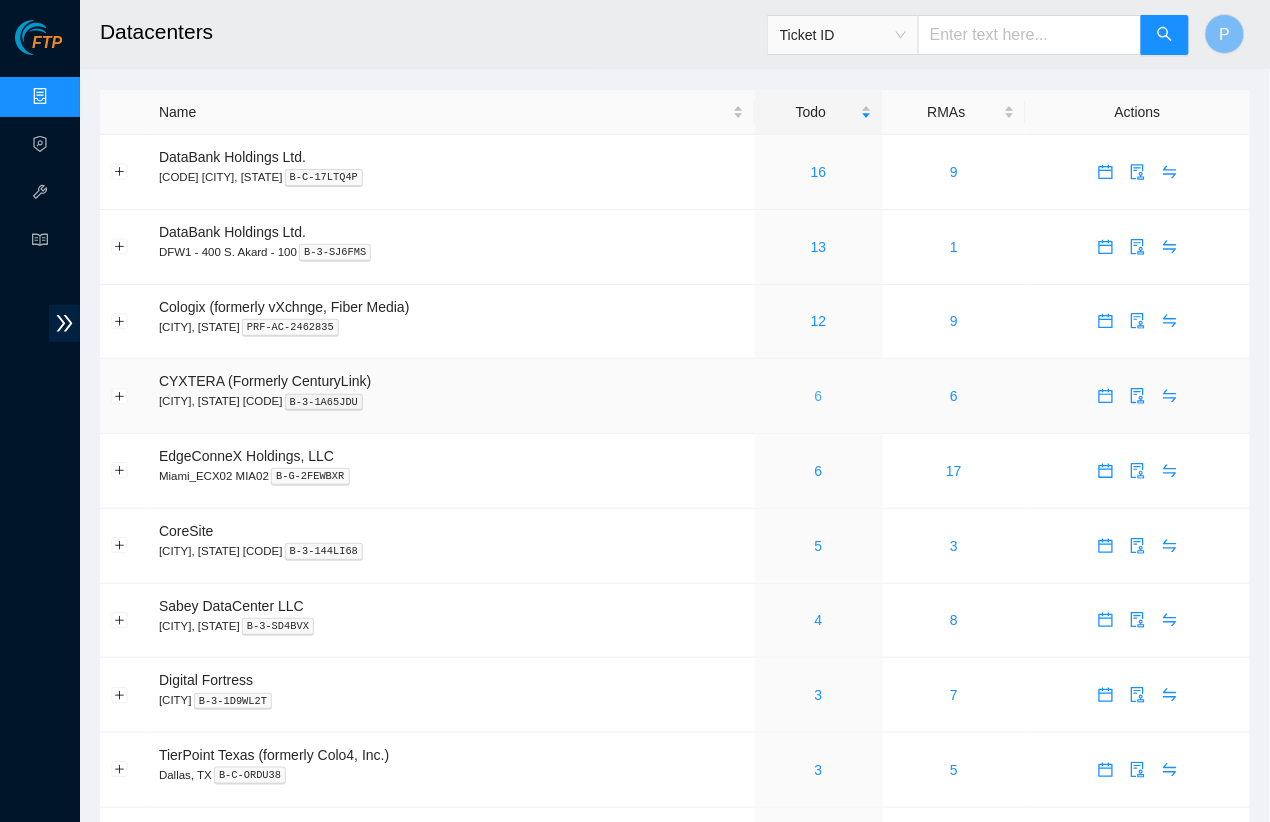 click on "6" at bounding box center (819, 396) 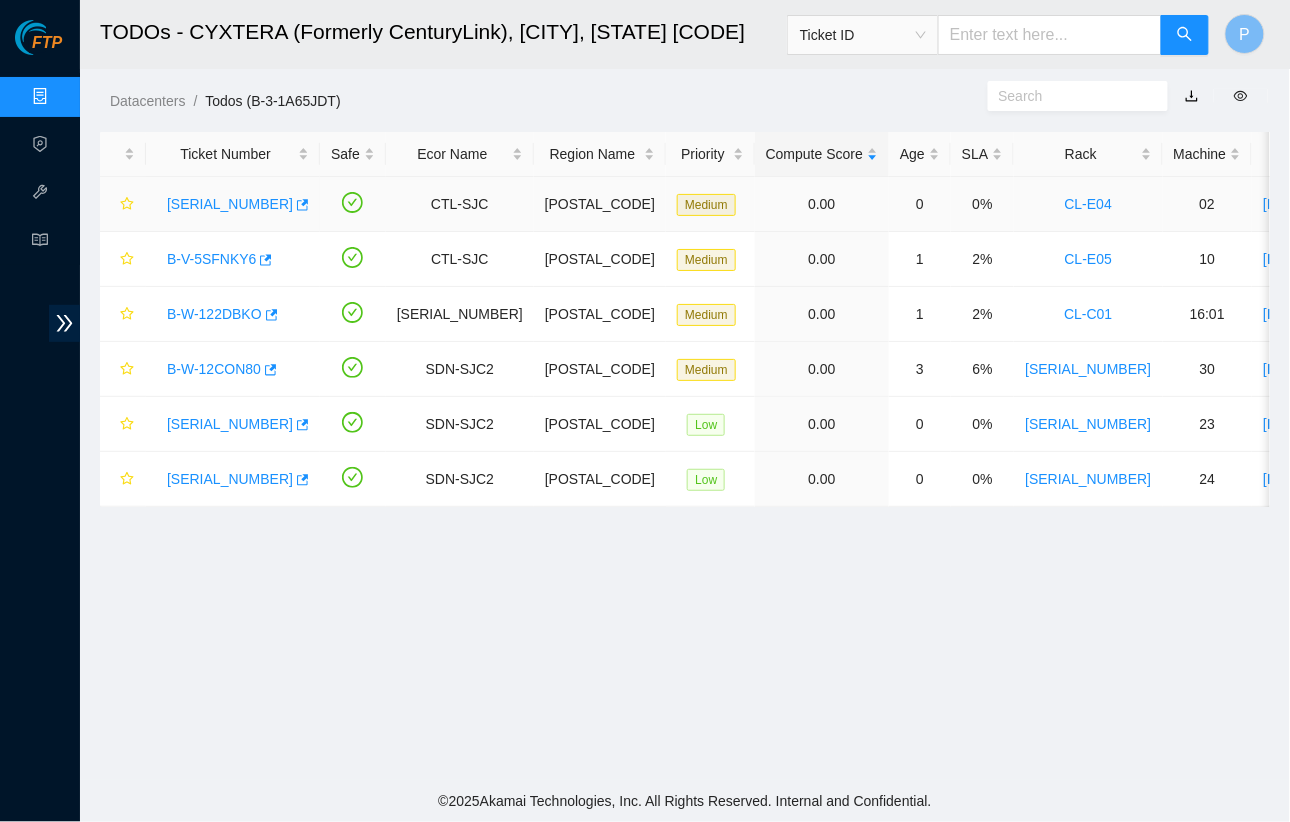 click on "B-V-5SC498V" at bounding box center (233, 204) 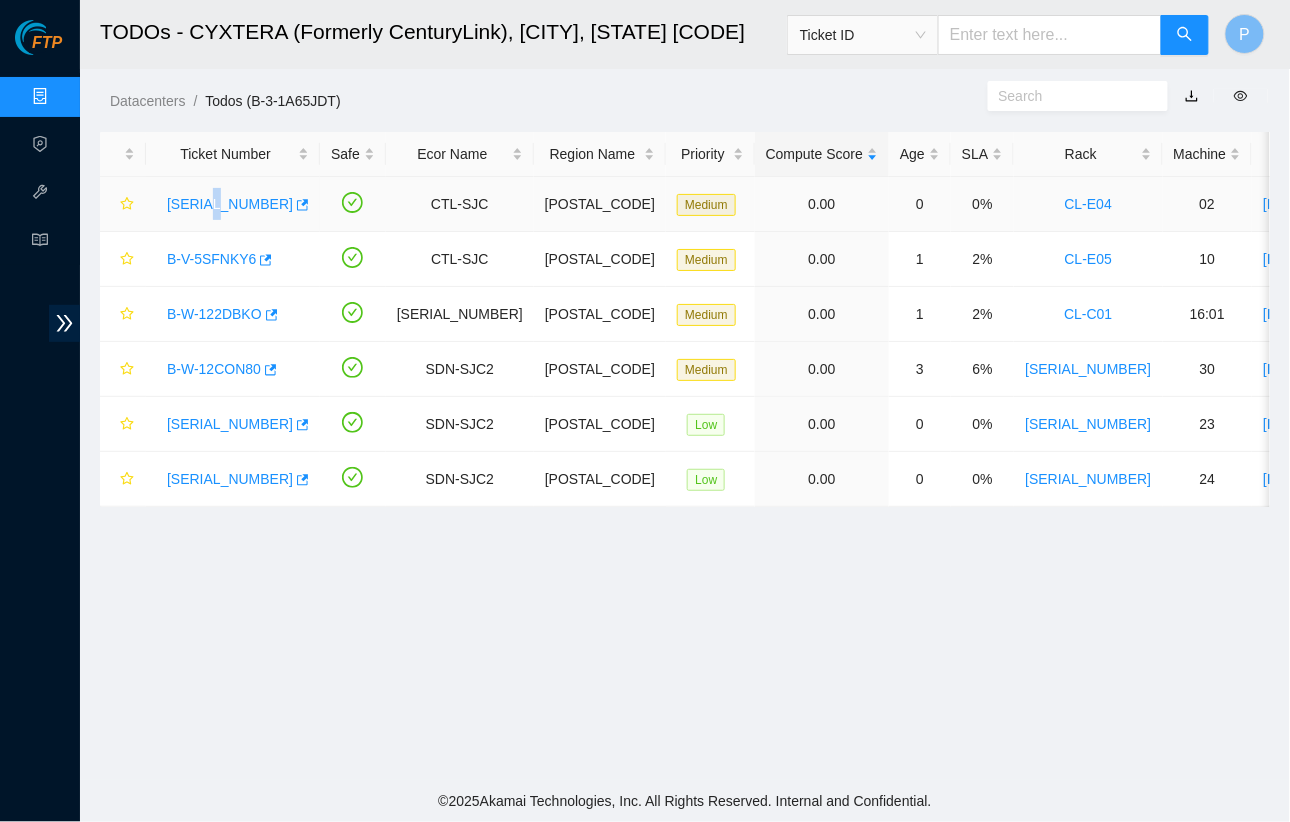 click on "B-V-5SC498V" at bounding box center [233, 204] 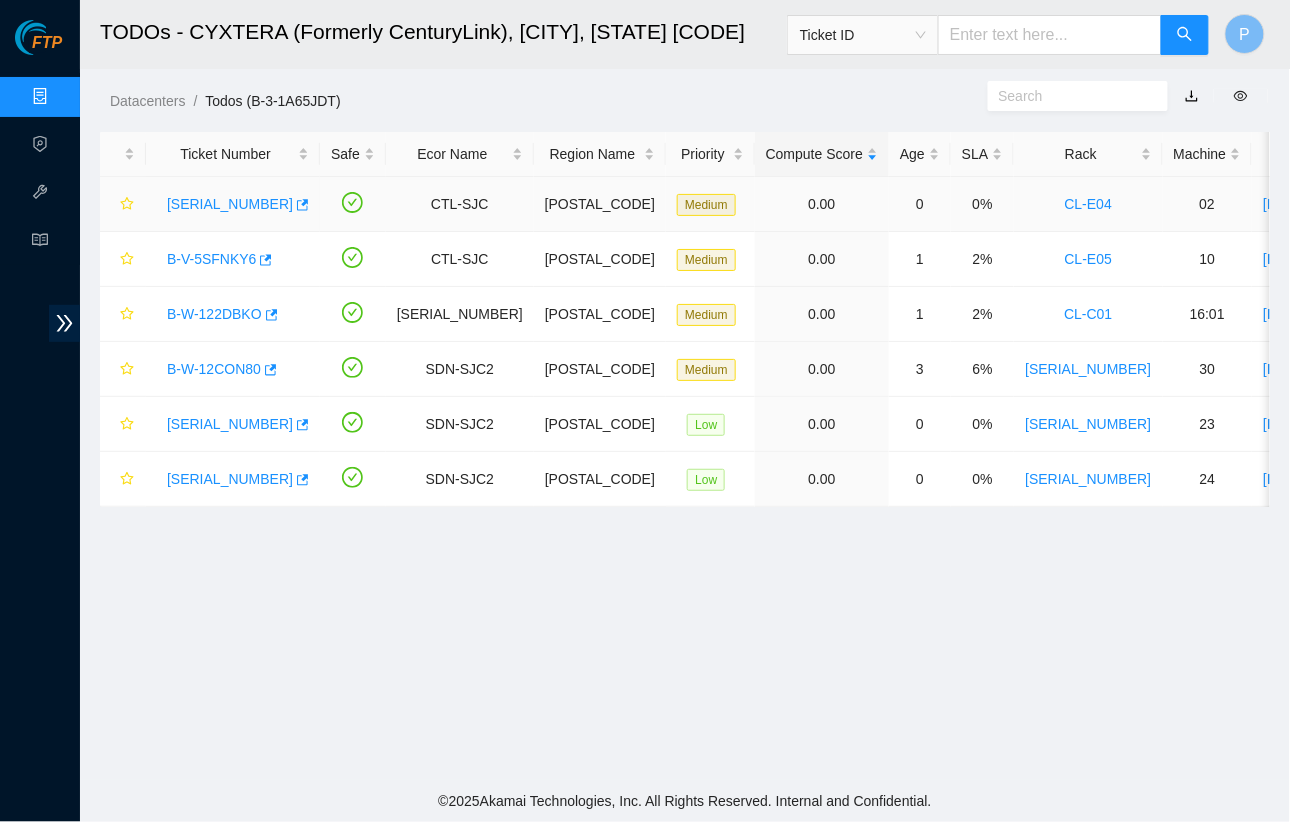 click on "B-V-5SC498V" at bounding box center [230, 204] 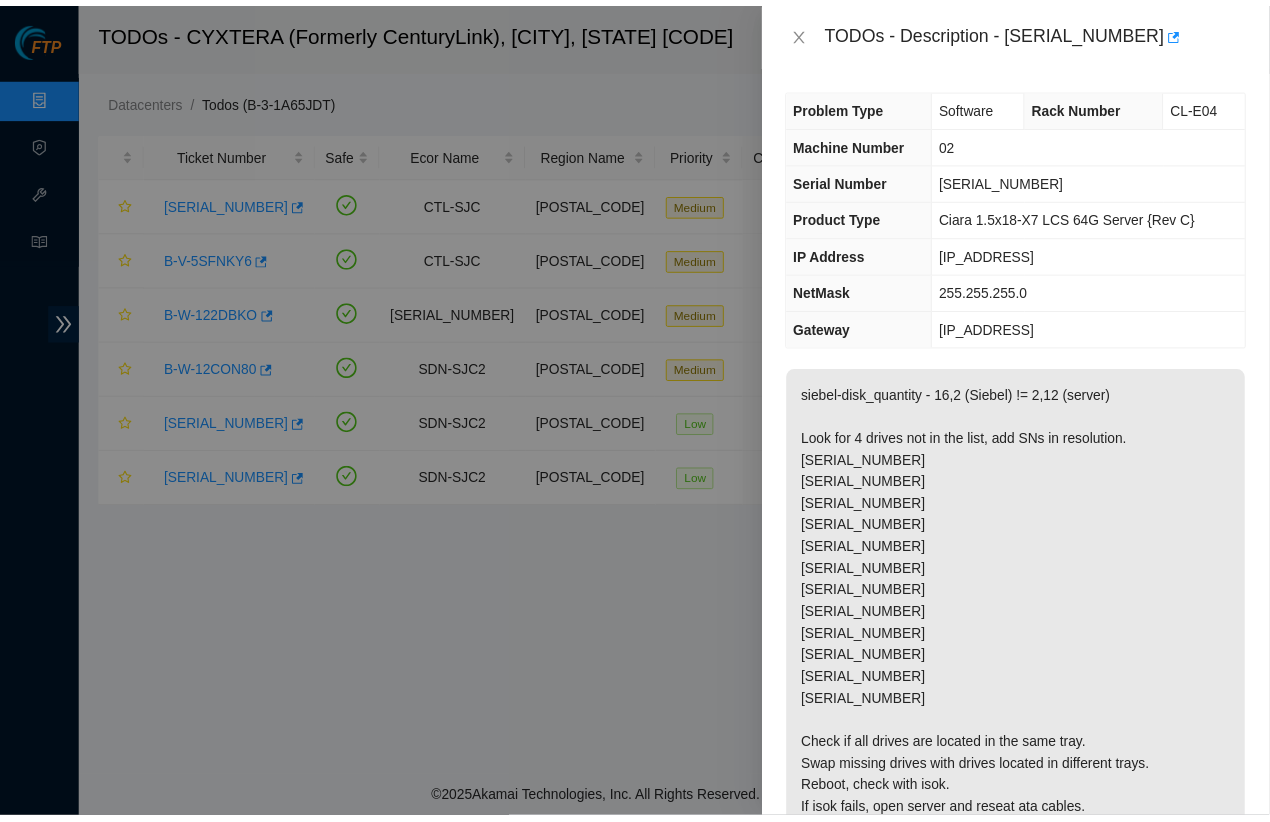 scroll, scrollTop: 220, scrollLeft: 0, axis: vertical 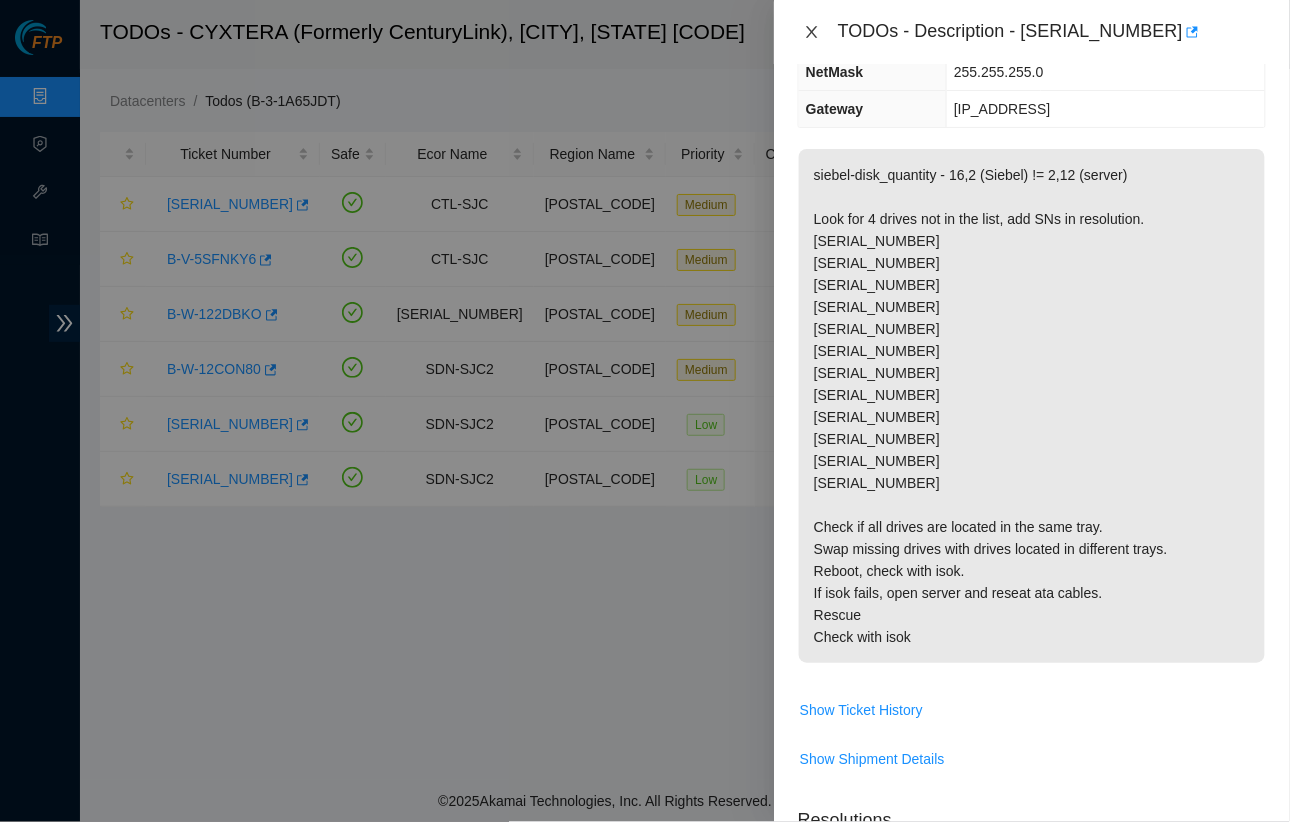 click 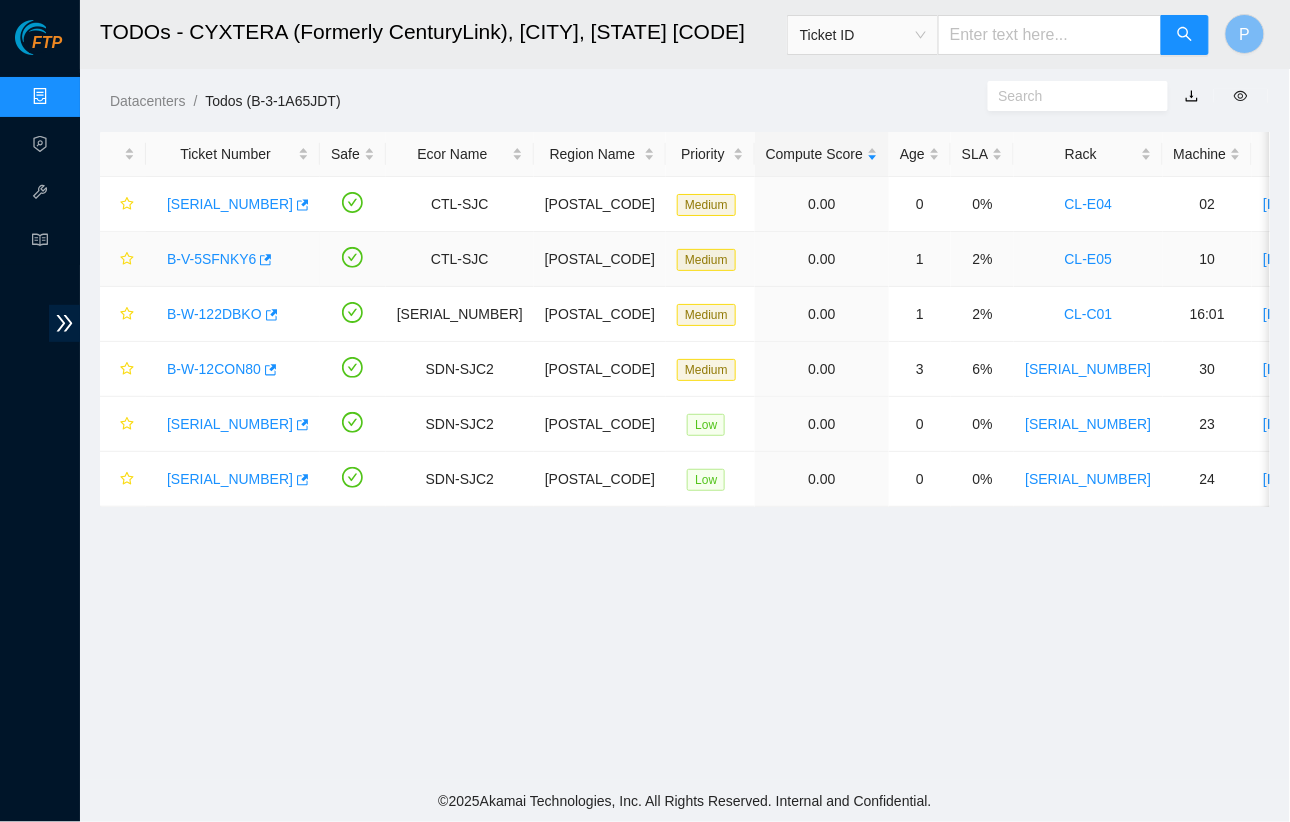 click on "B-V-5SFNKY6" at bounding box center (211, 259) 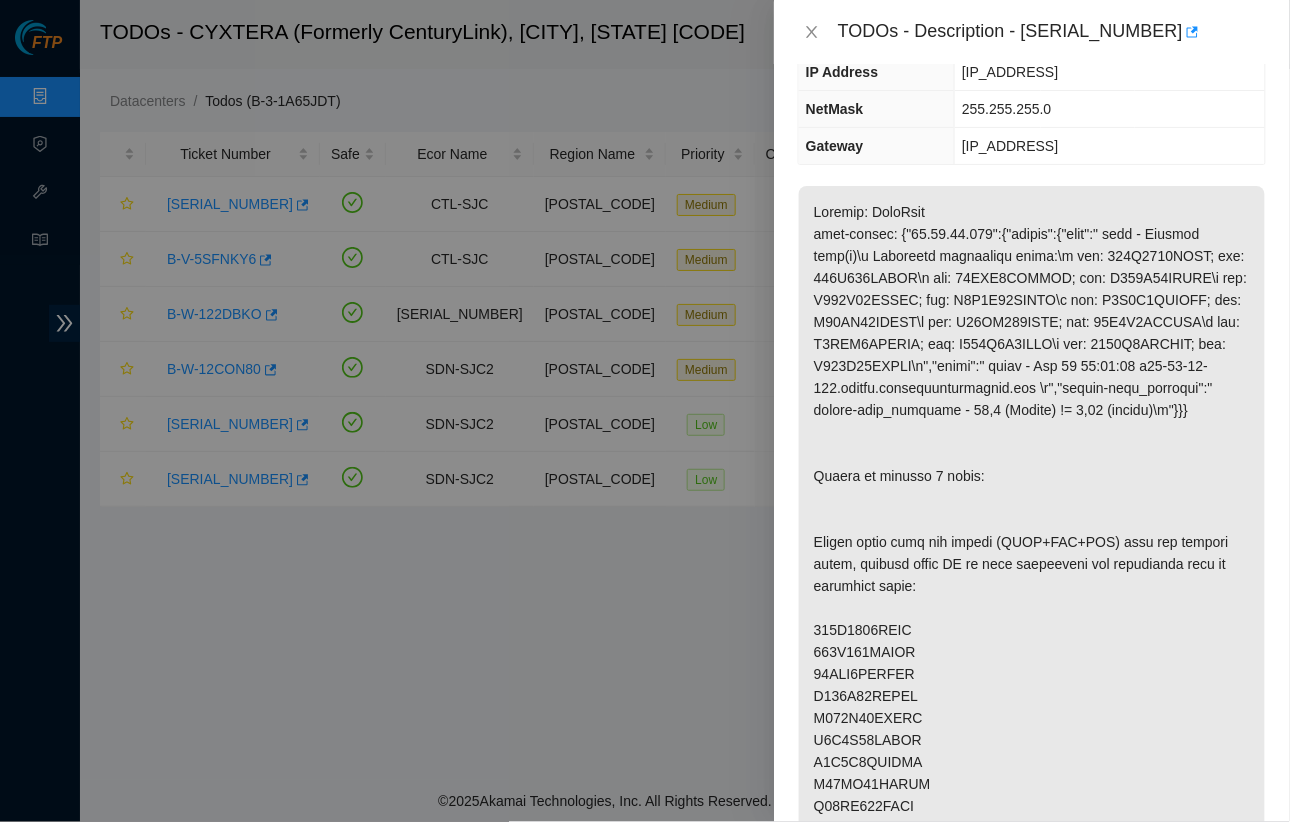 drag, startPoint x: 822, startPoint y: 24, endPoint x: 709, endPoint y: 93, distance: 132.40091 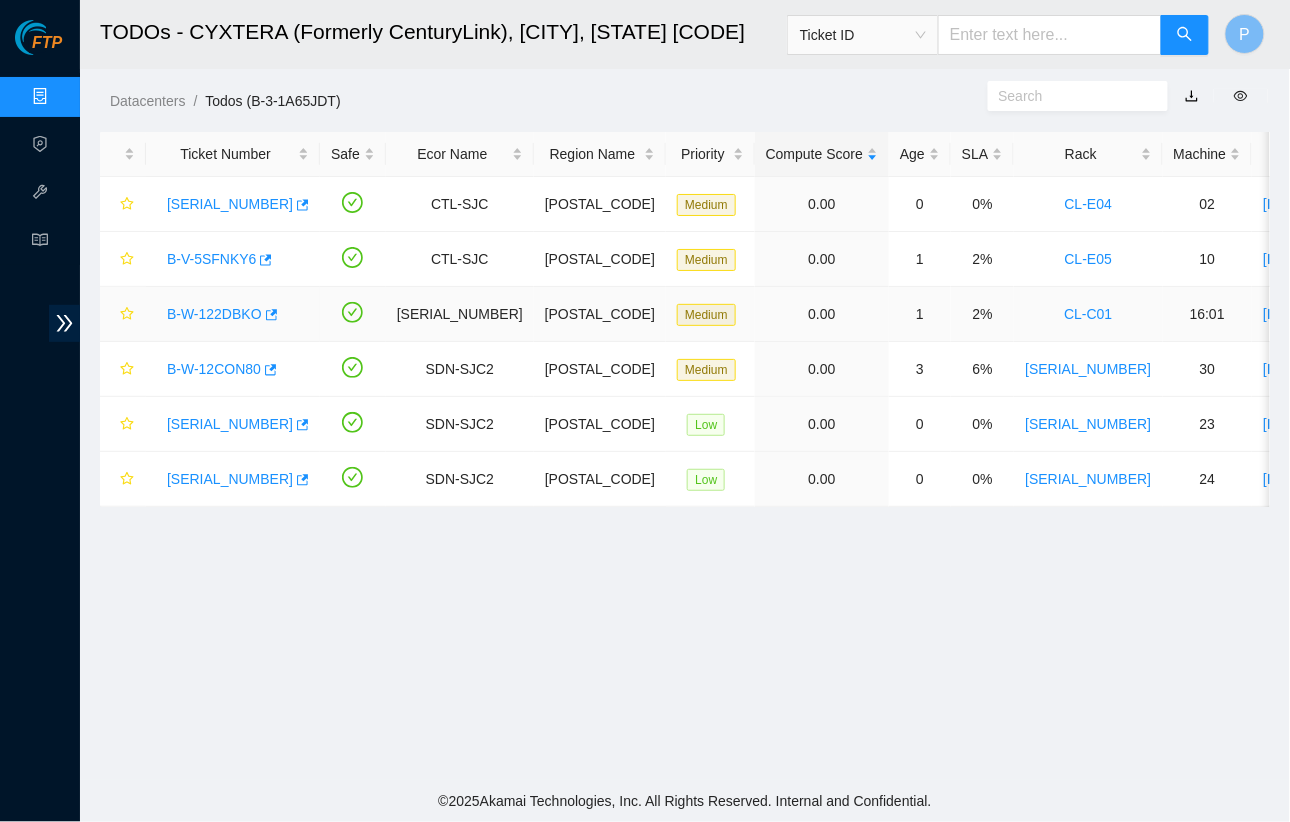 click on "B-W-122DBKO" at bounding box center [214, 314] 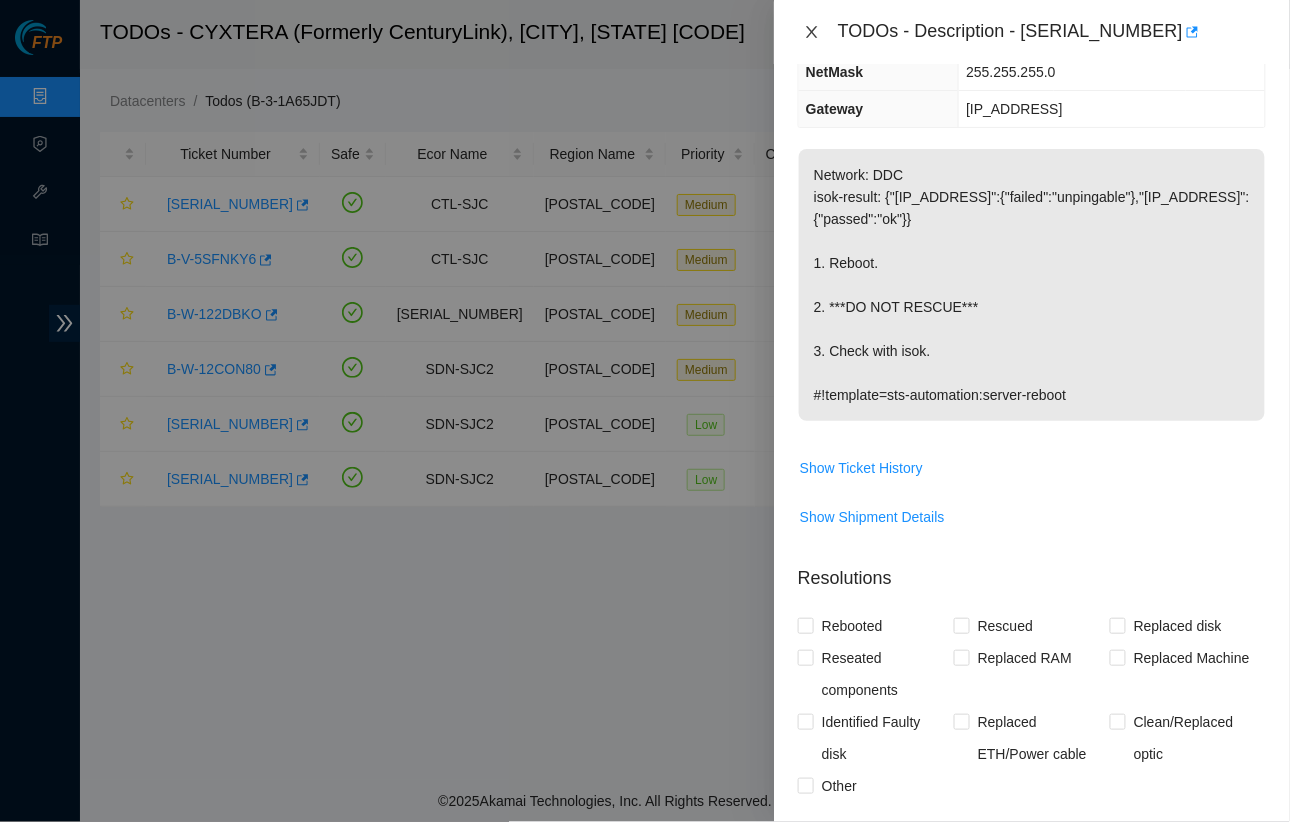 click 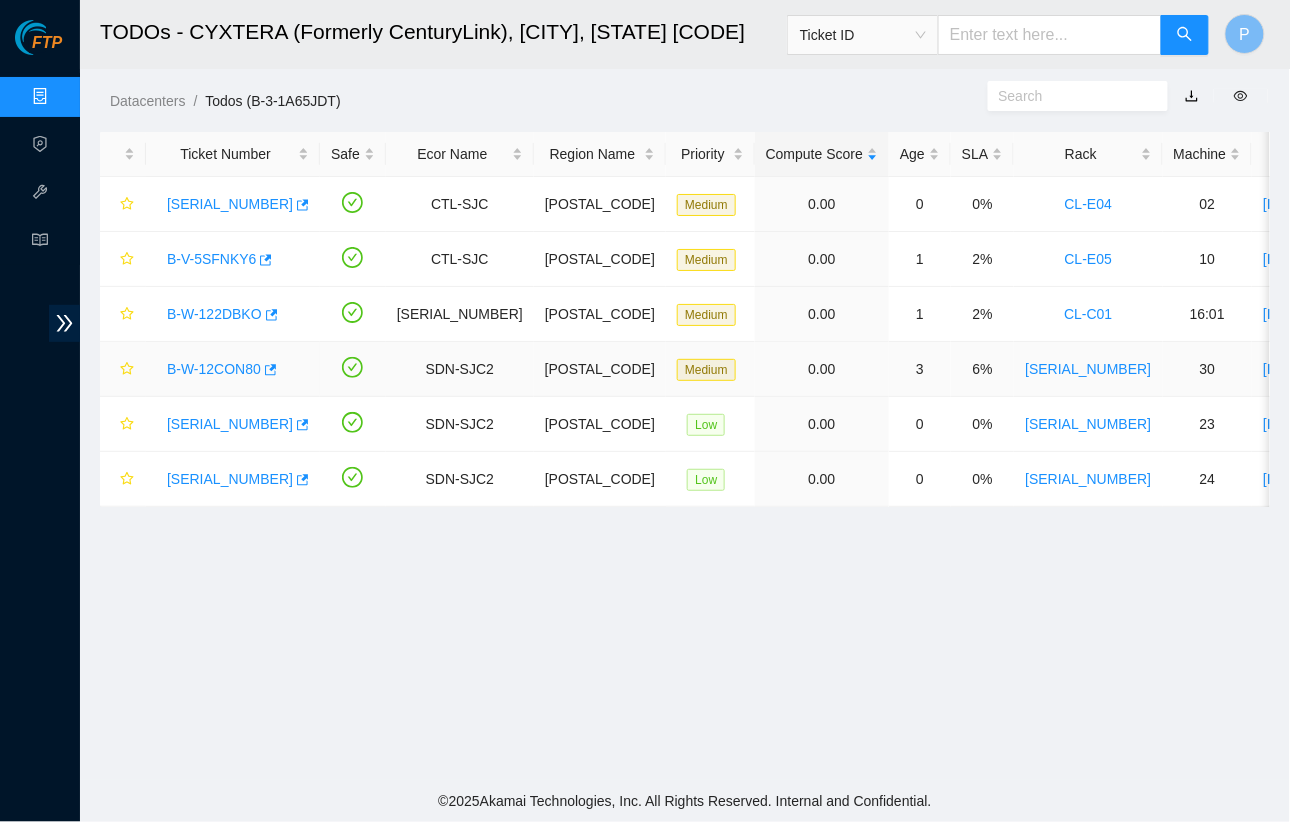 click on "B-W-12CON80" at bounding box center [214, 369] 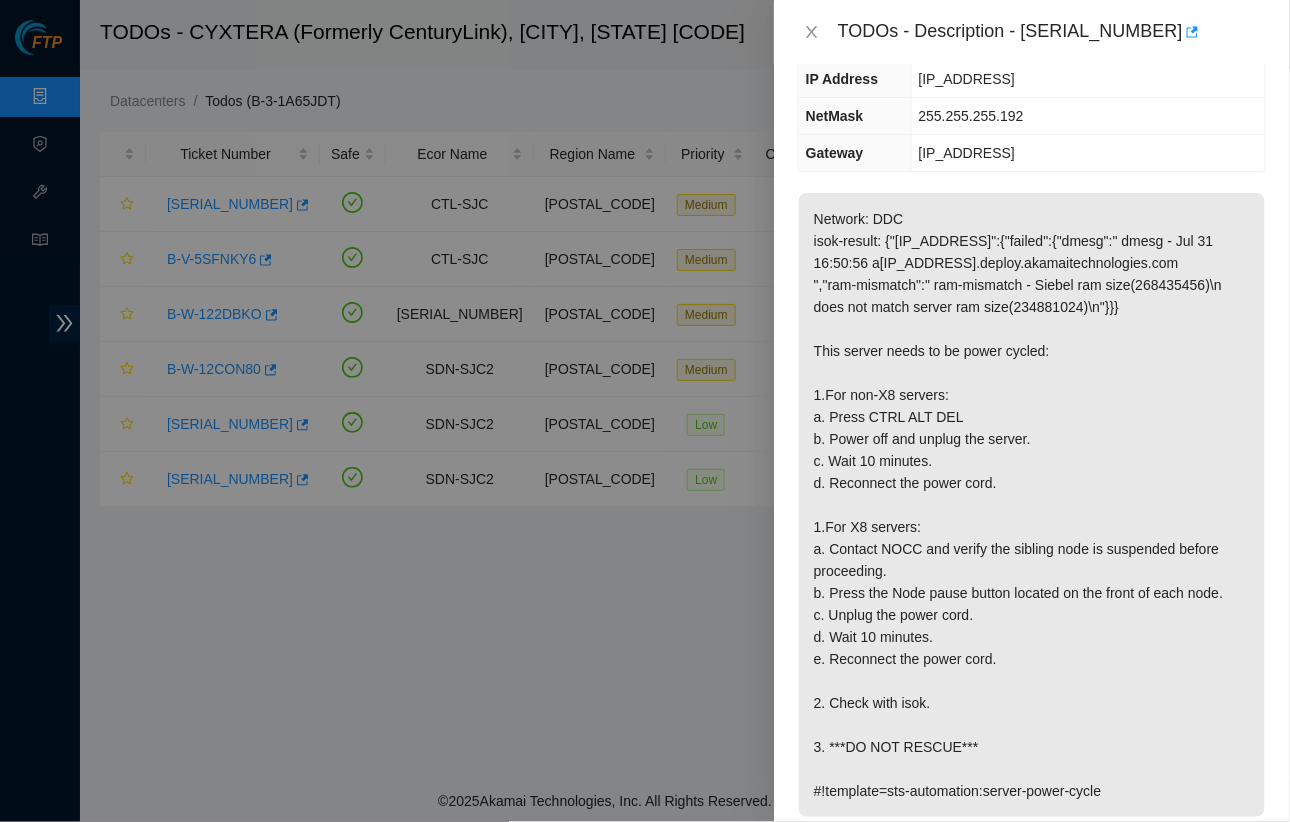 click on "TODOs - Description - B-W-12CON80" at bounding box center (1032, 32) 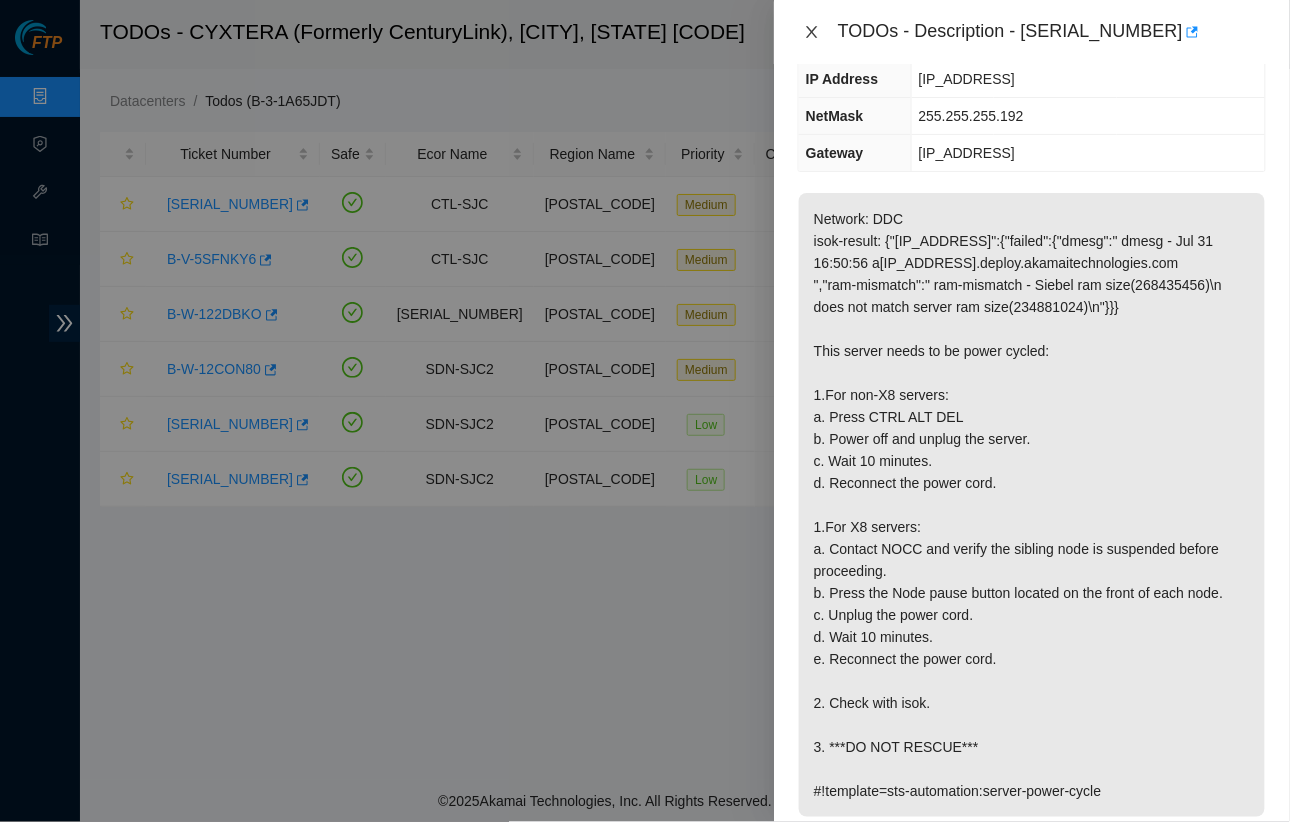 click 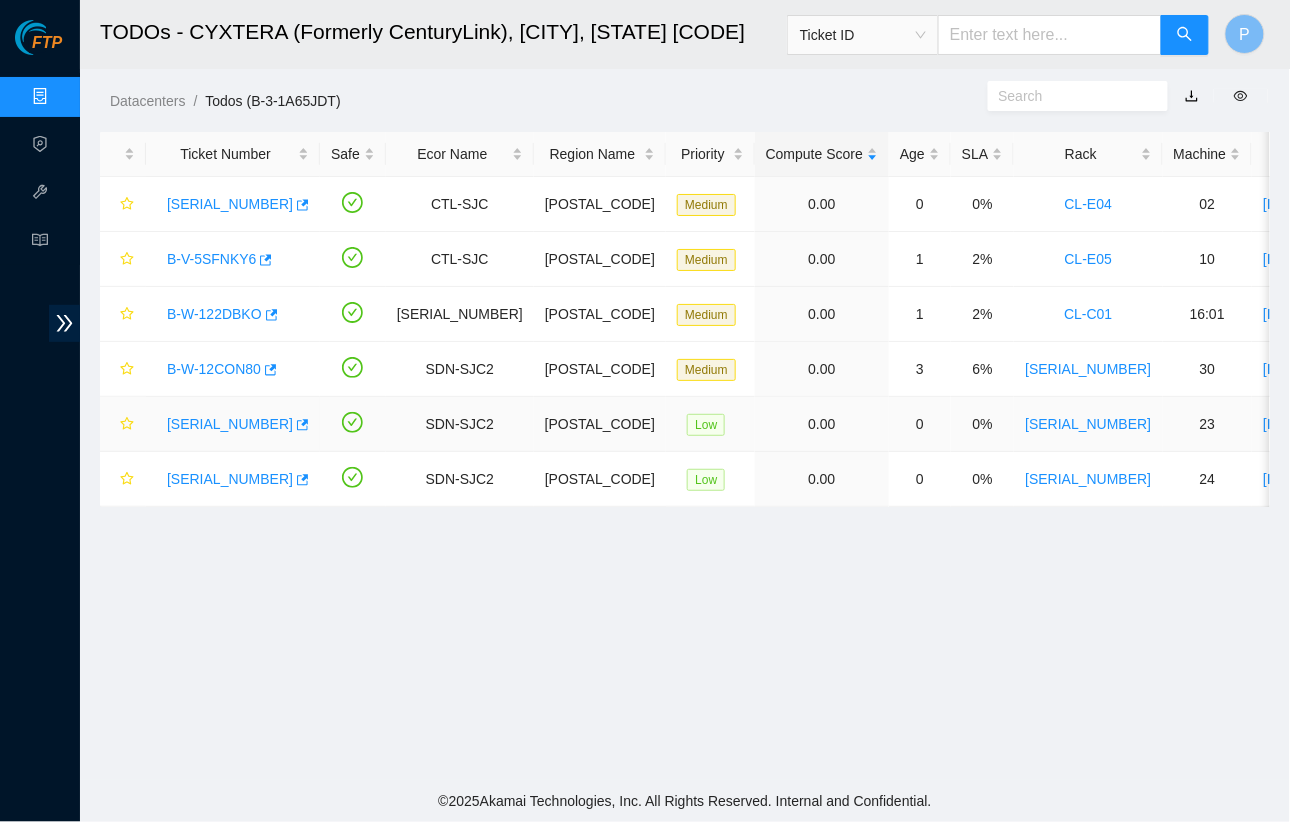 click on "B-V-5SOBFT0" at bounding box center (230, 424) 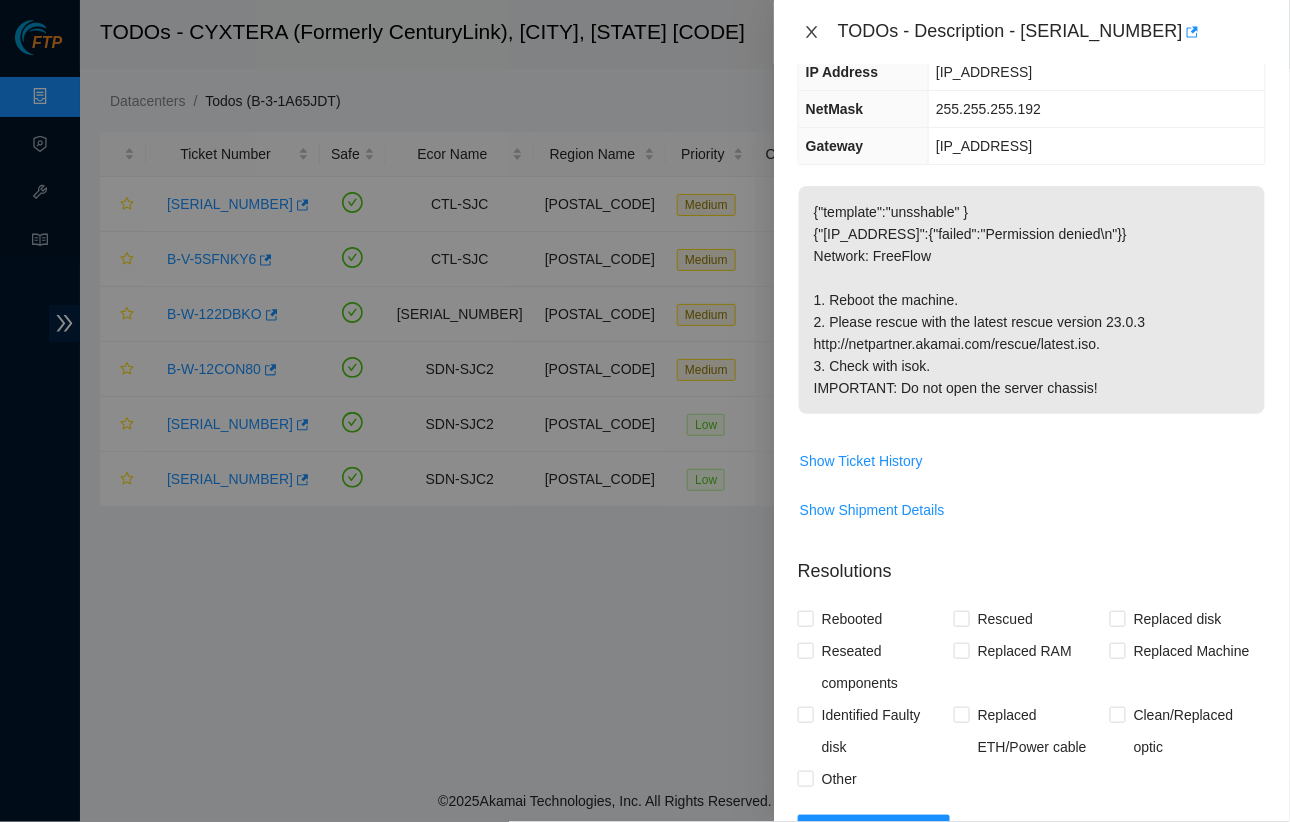 click 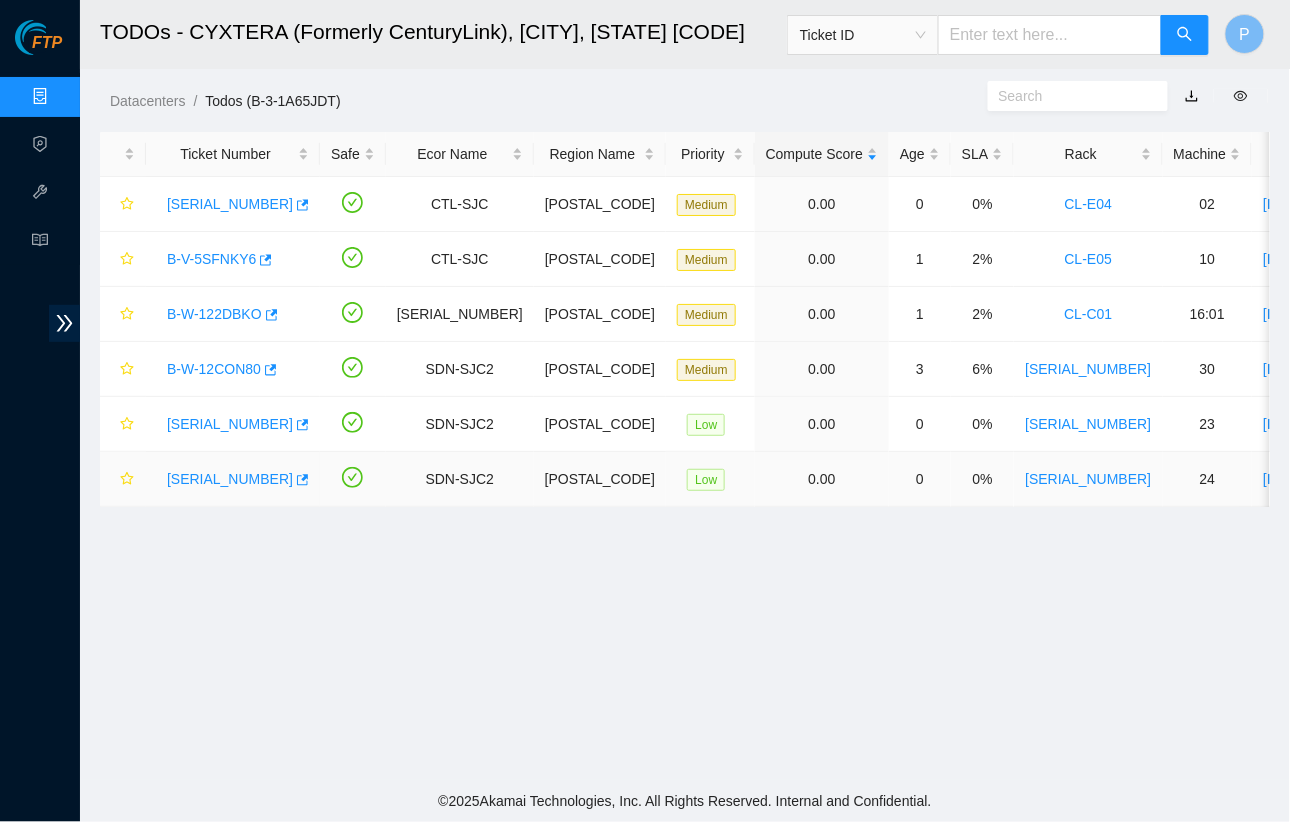 click on "B-V-5SR1KHB" at bounding box center (230, 479) 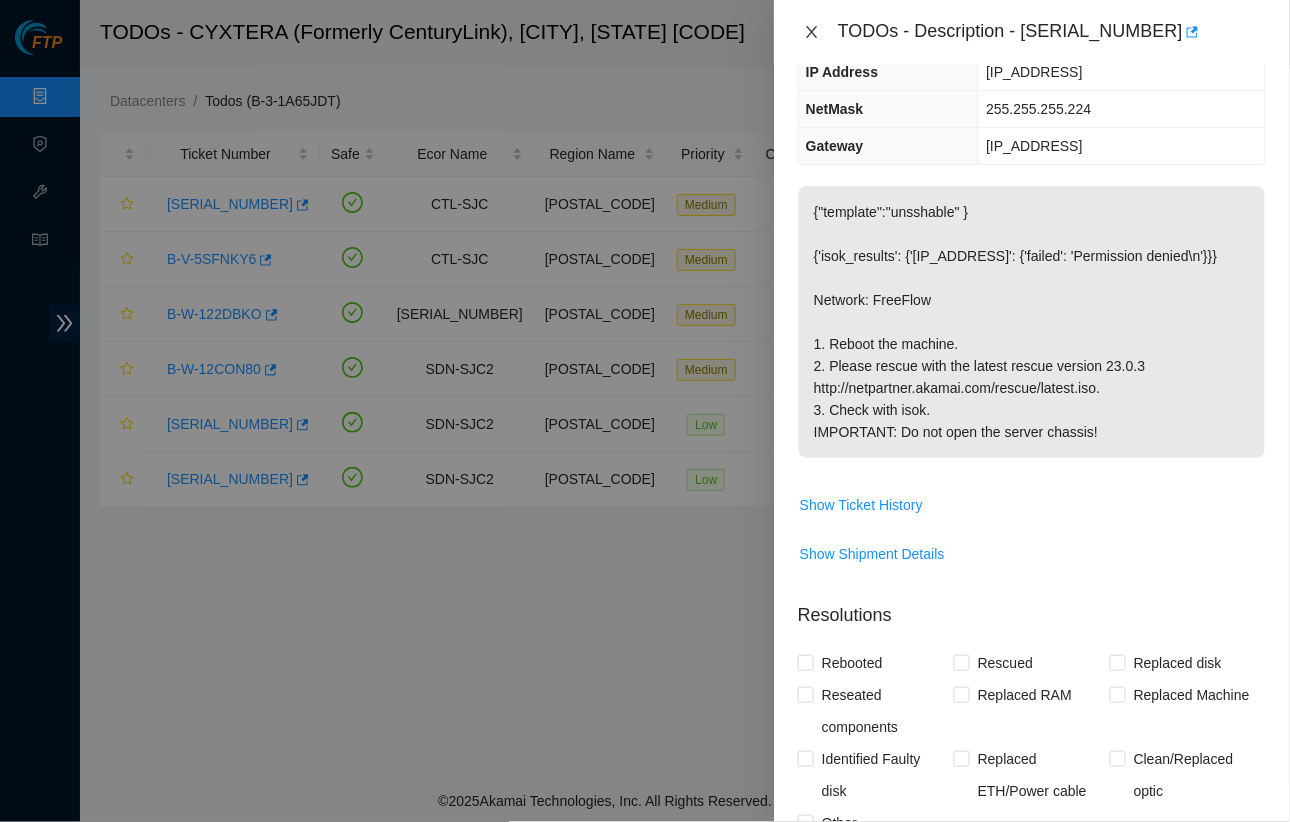 click 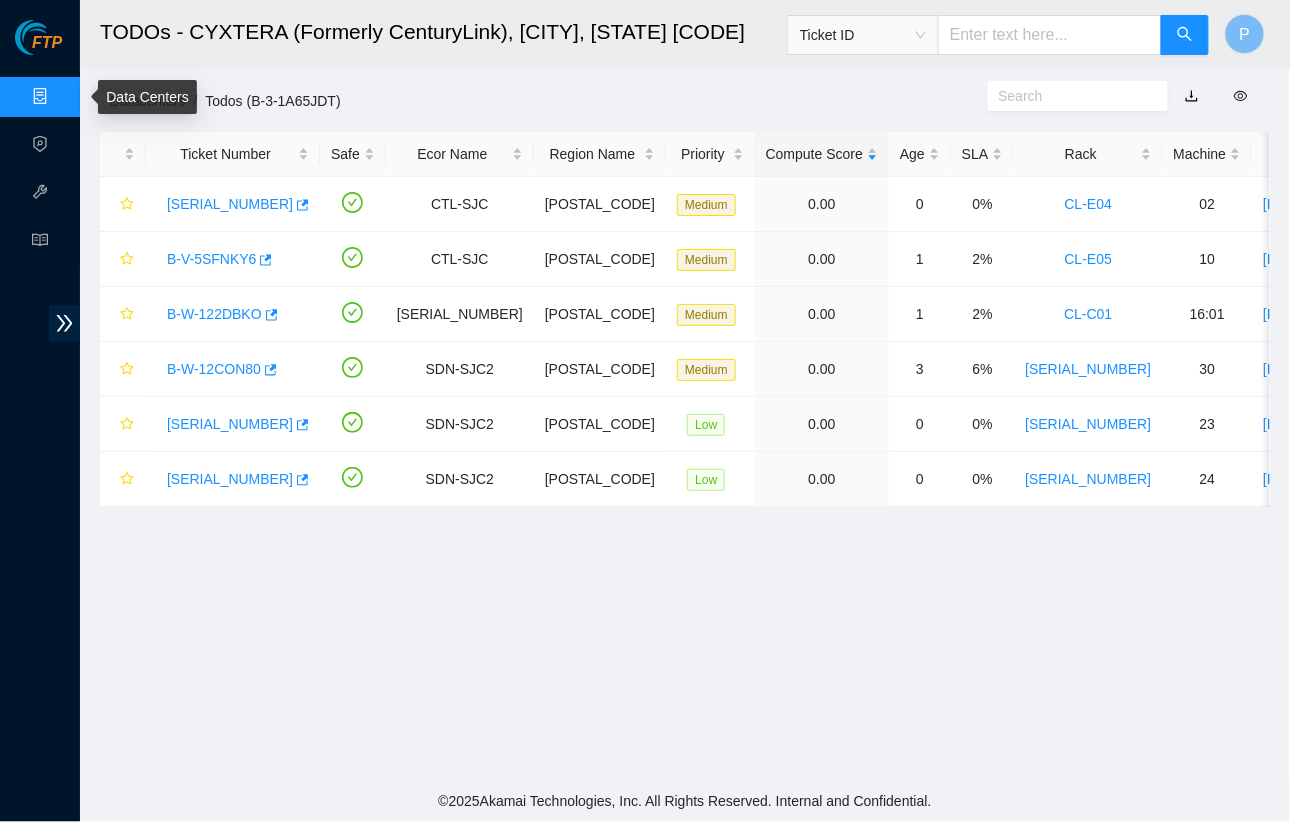 click on "Data Centers" at bounding box center [99, 97] 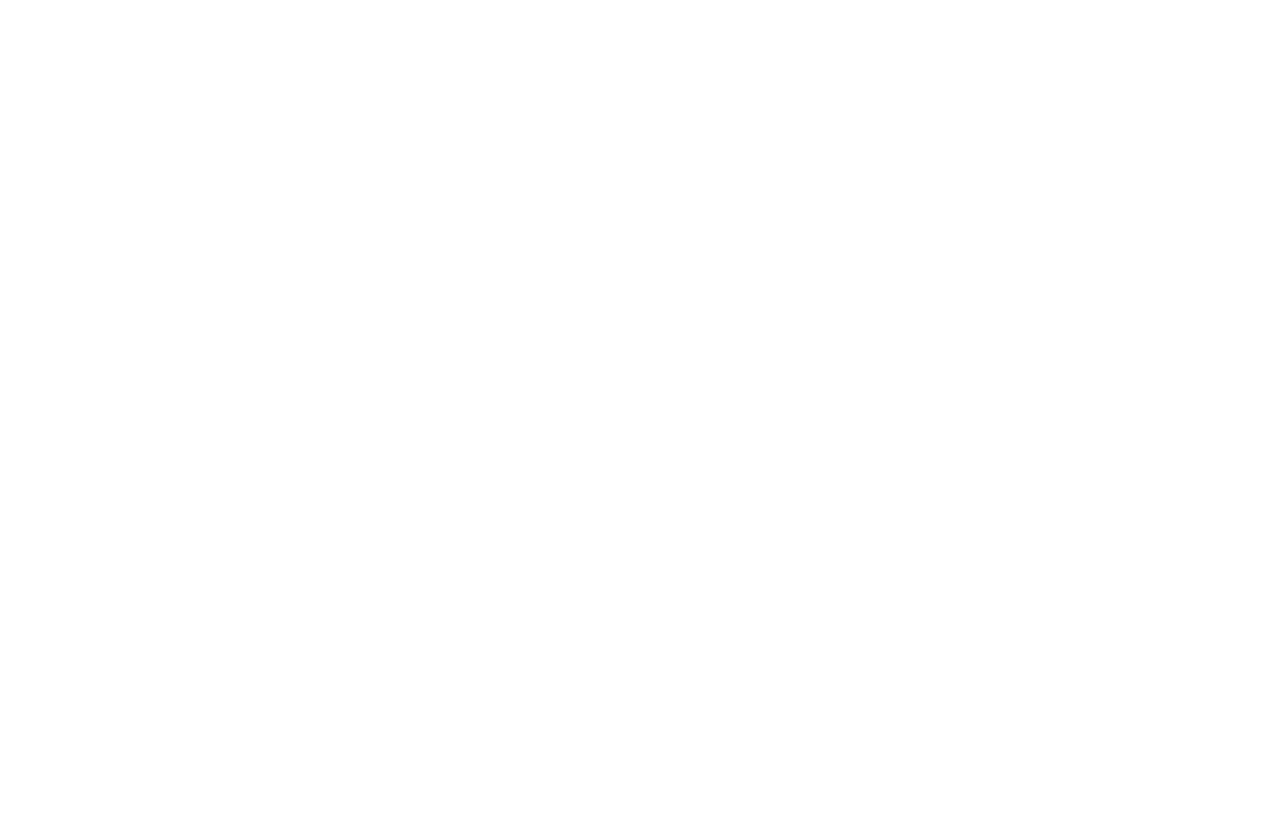 scroll, scrollTop: 0, scrollLeft: 0, axis: both 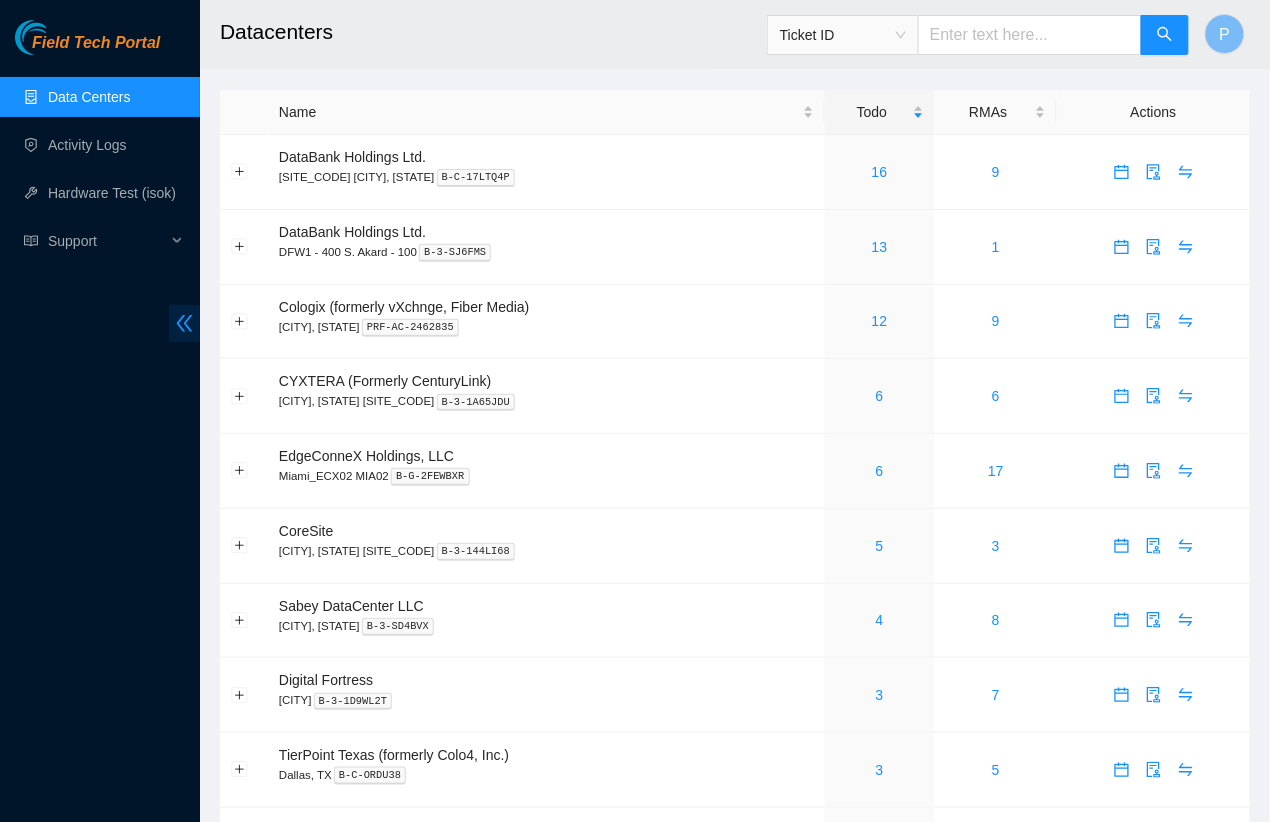 click 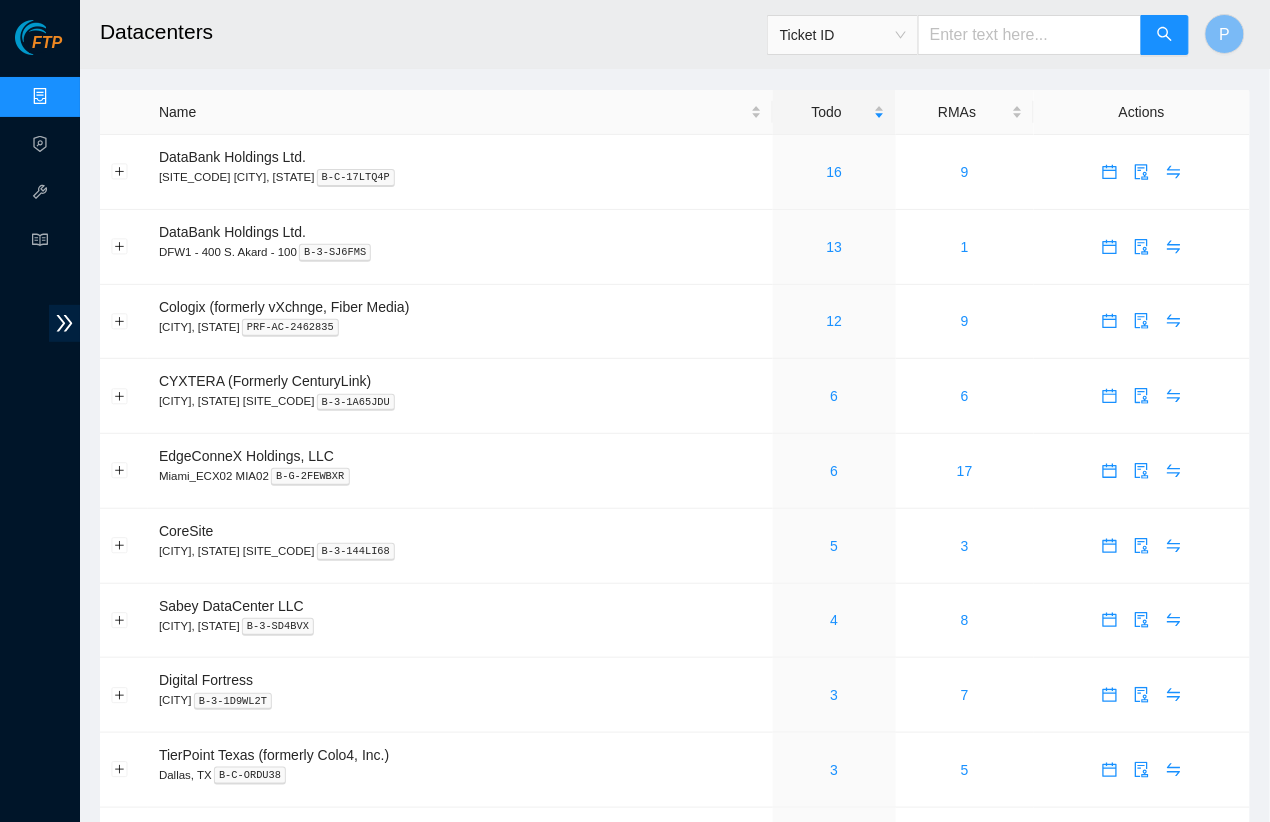 click on "Datacenters" at bounding box center [530, 32] 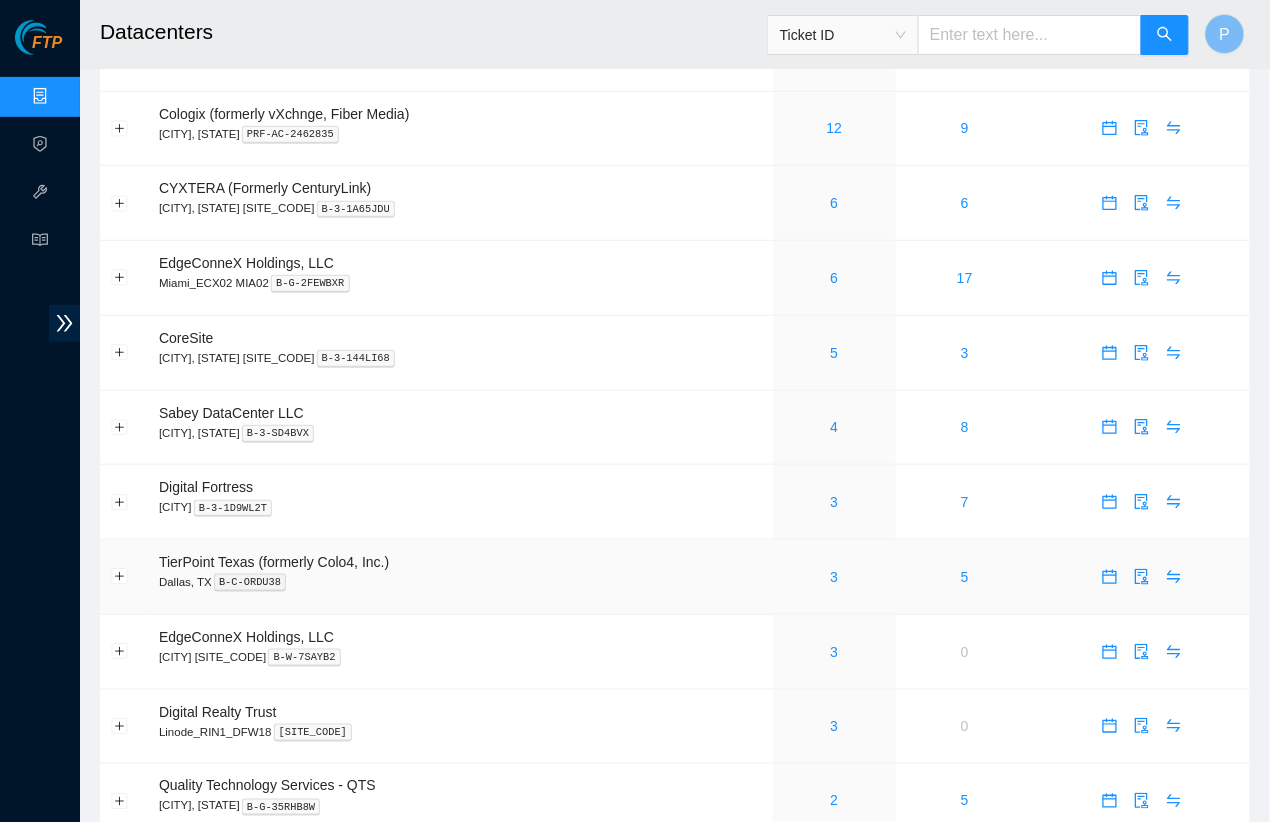 scroll, scrollTop: 502, scrollLeft: 0, axis: vertical 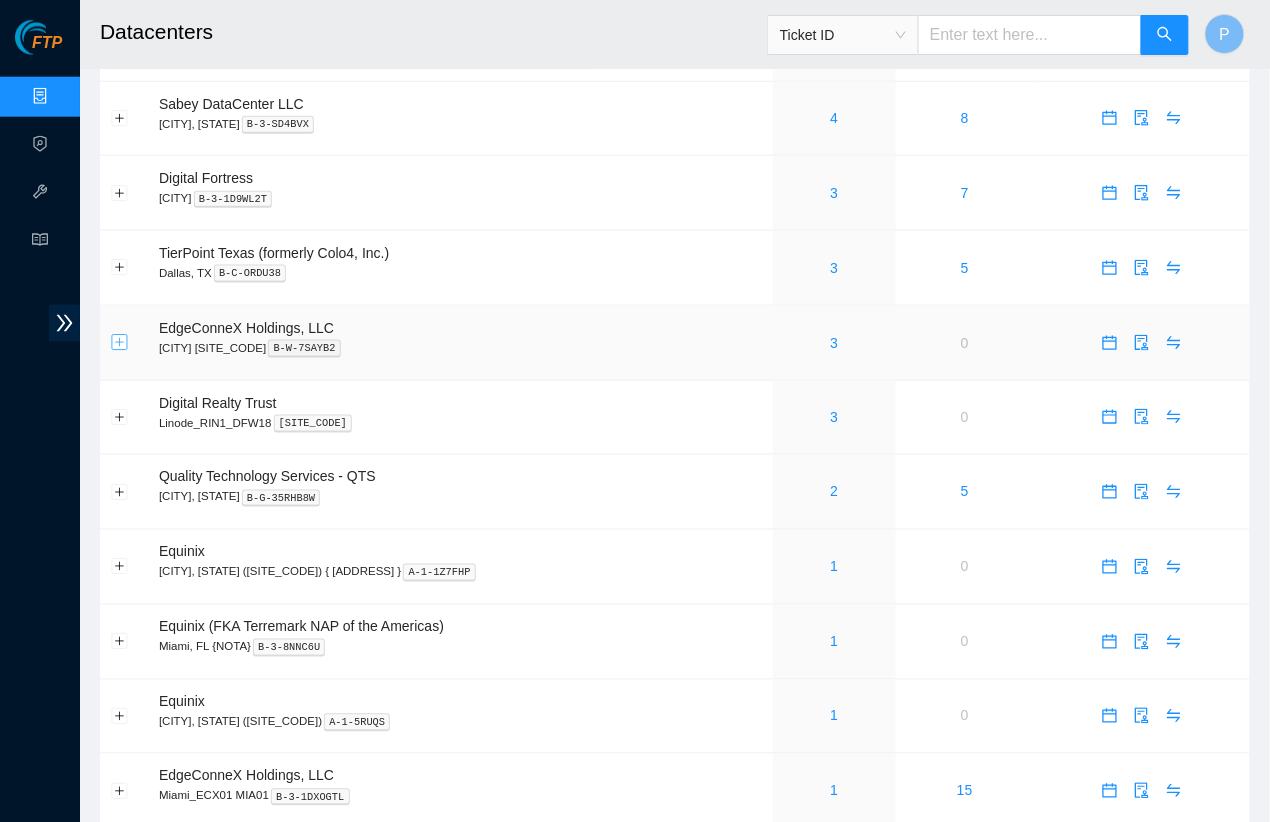 click at bounding box center [120, 343] 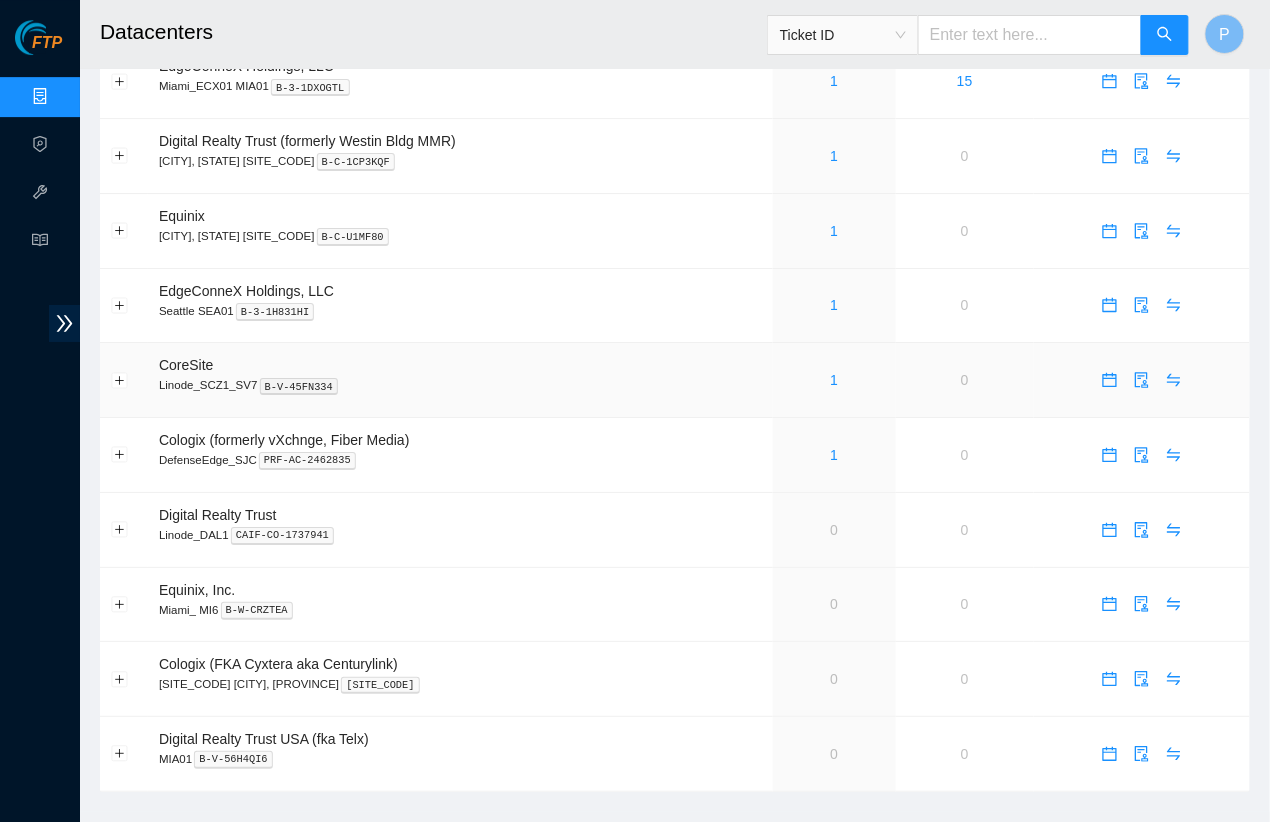scroll, scrollTop: 1633, scrollLeft: 0, axis: vertical 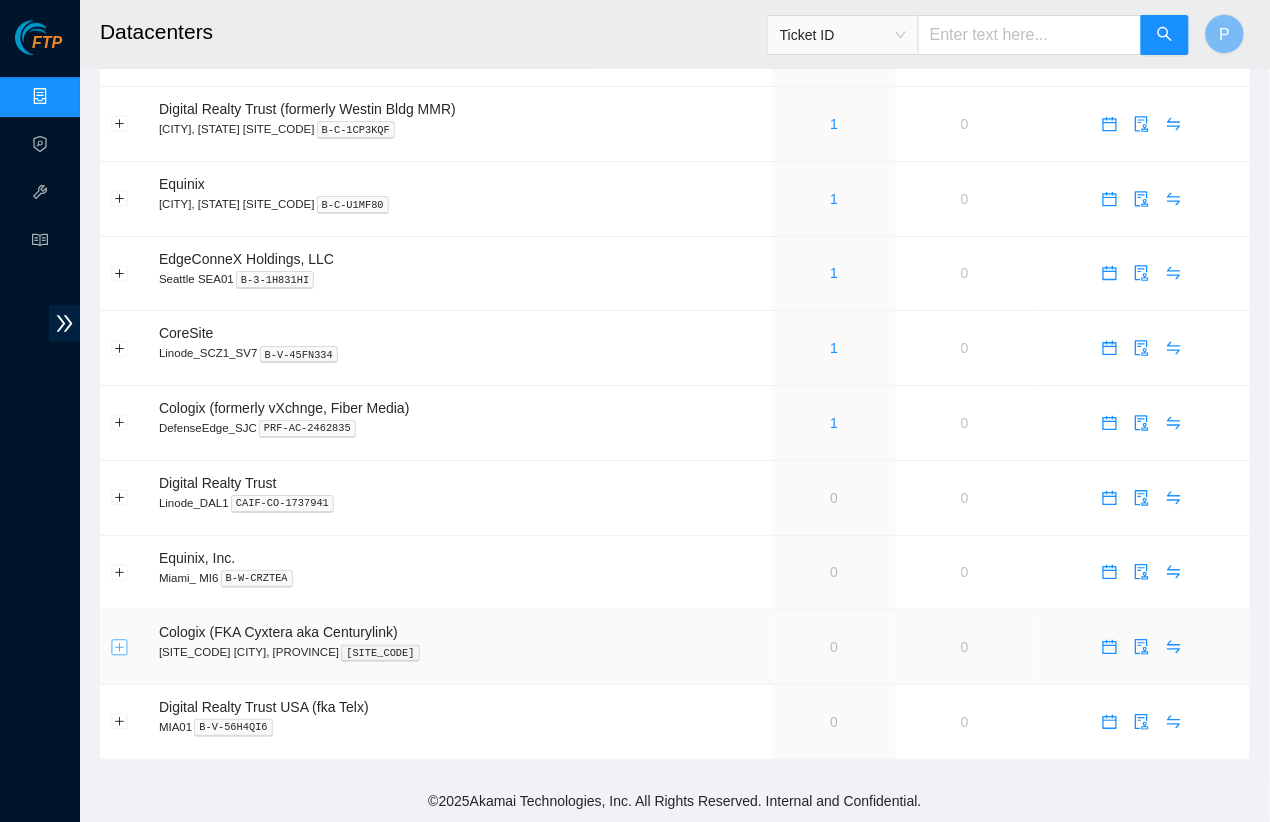 click at bounding box center [120, 647] 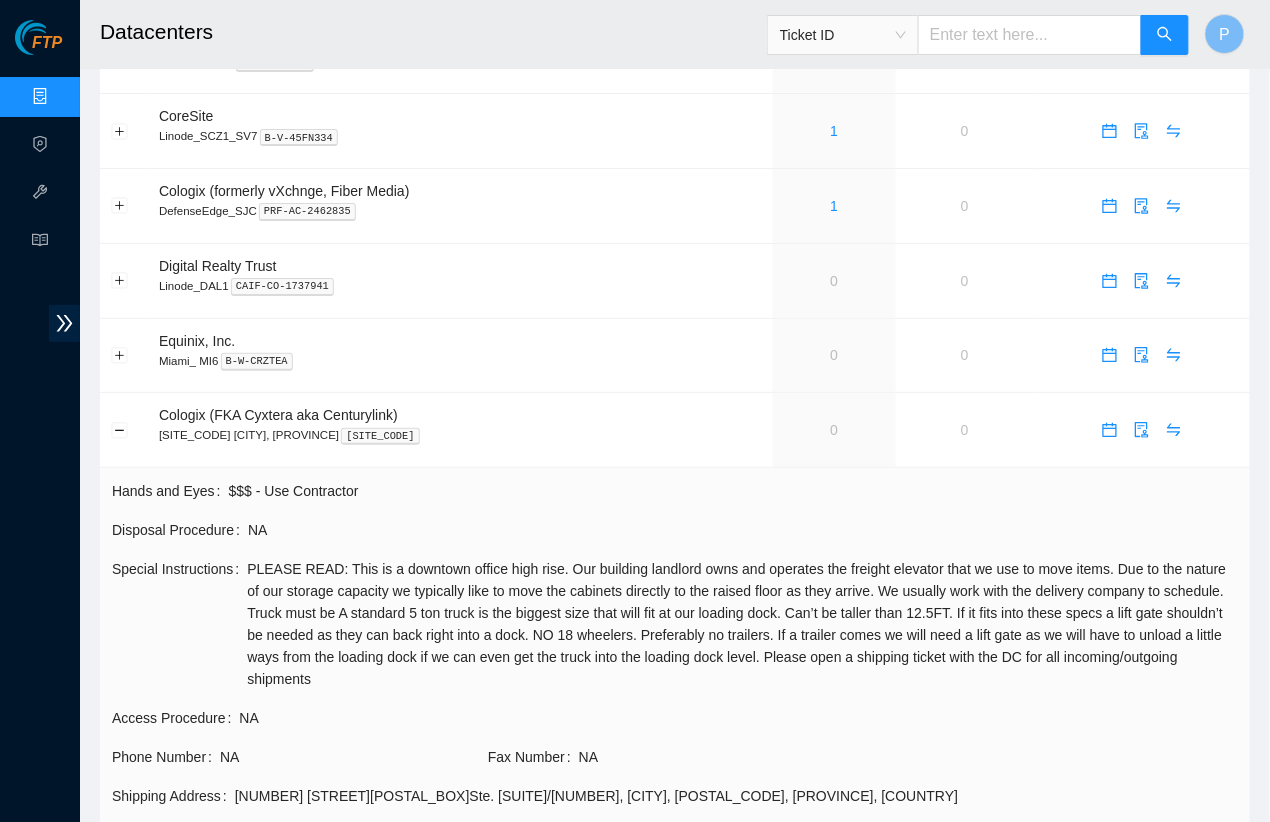 scroll, scrollTop: 2012, scrollLeft: 0, axis: vertical 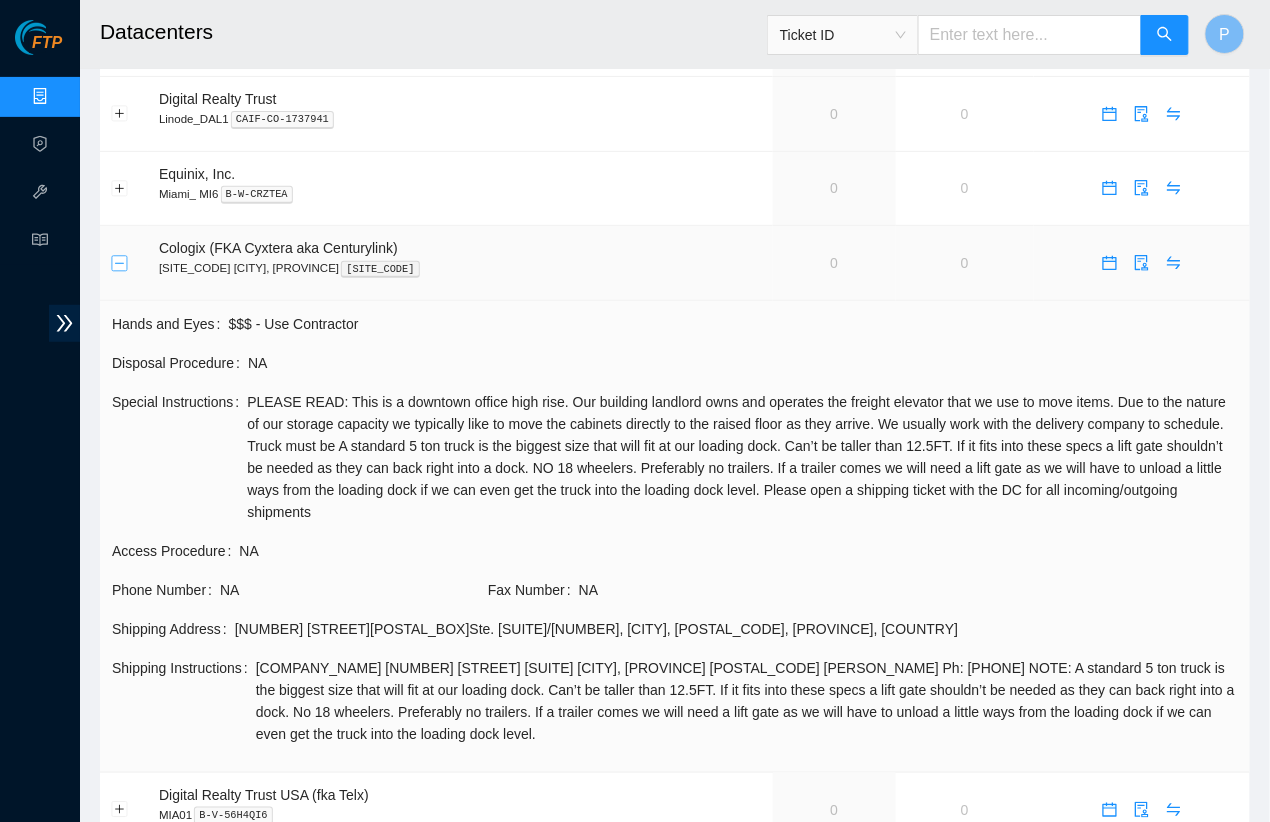click at bounding box center [120, 263] 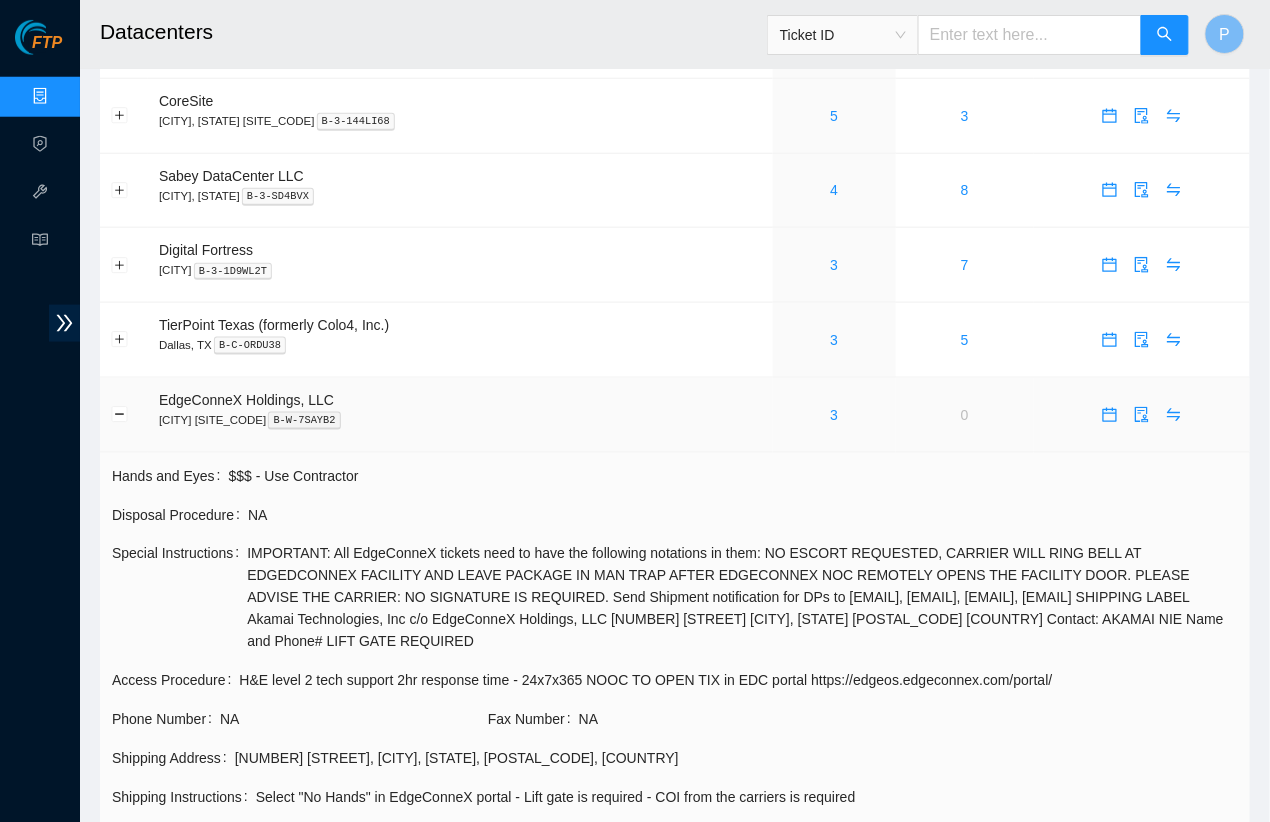 scroll, scrollTop: 581, scrollLeft: 0, axis: vertical 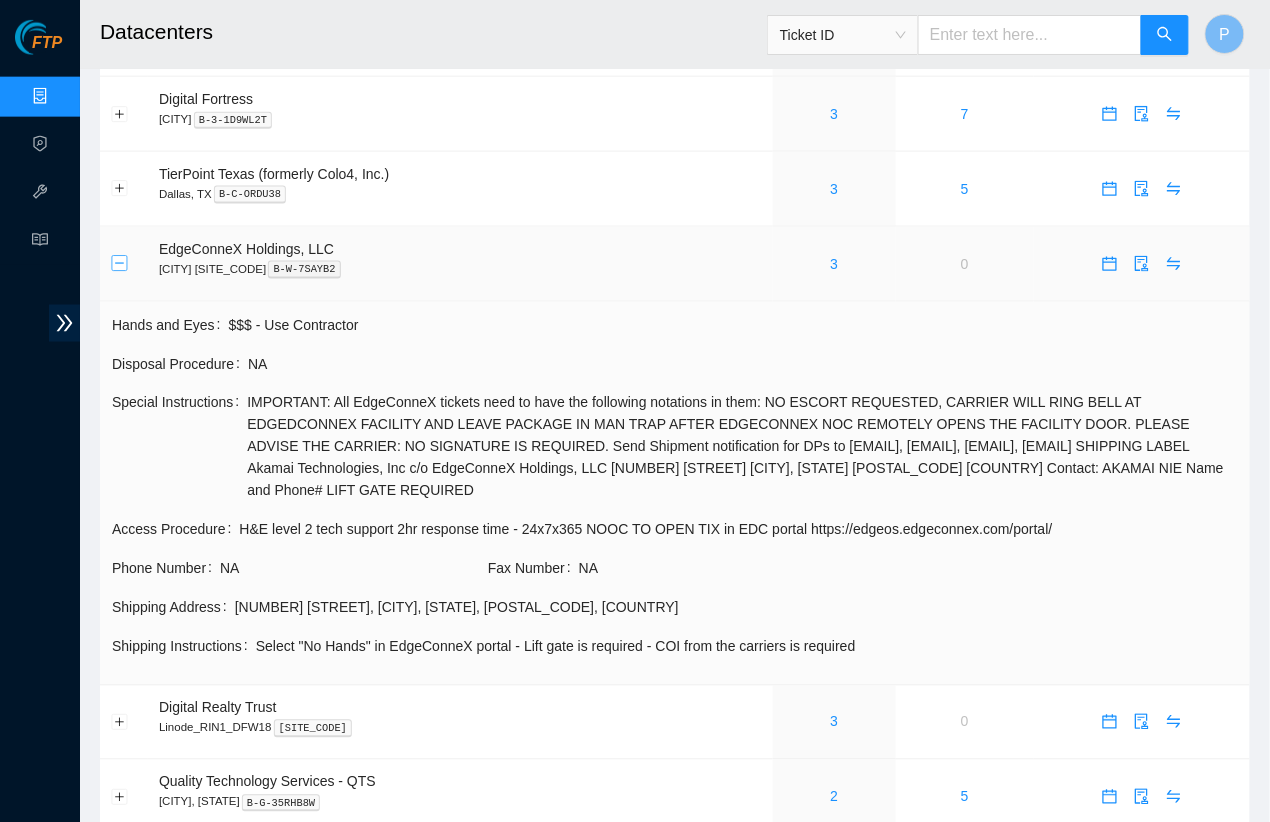 click at bounding box center [120, 264] 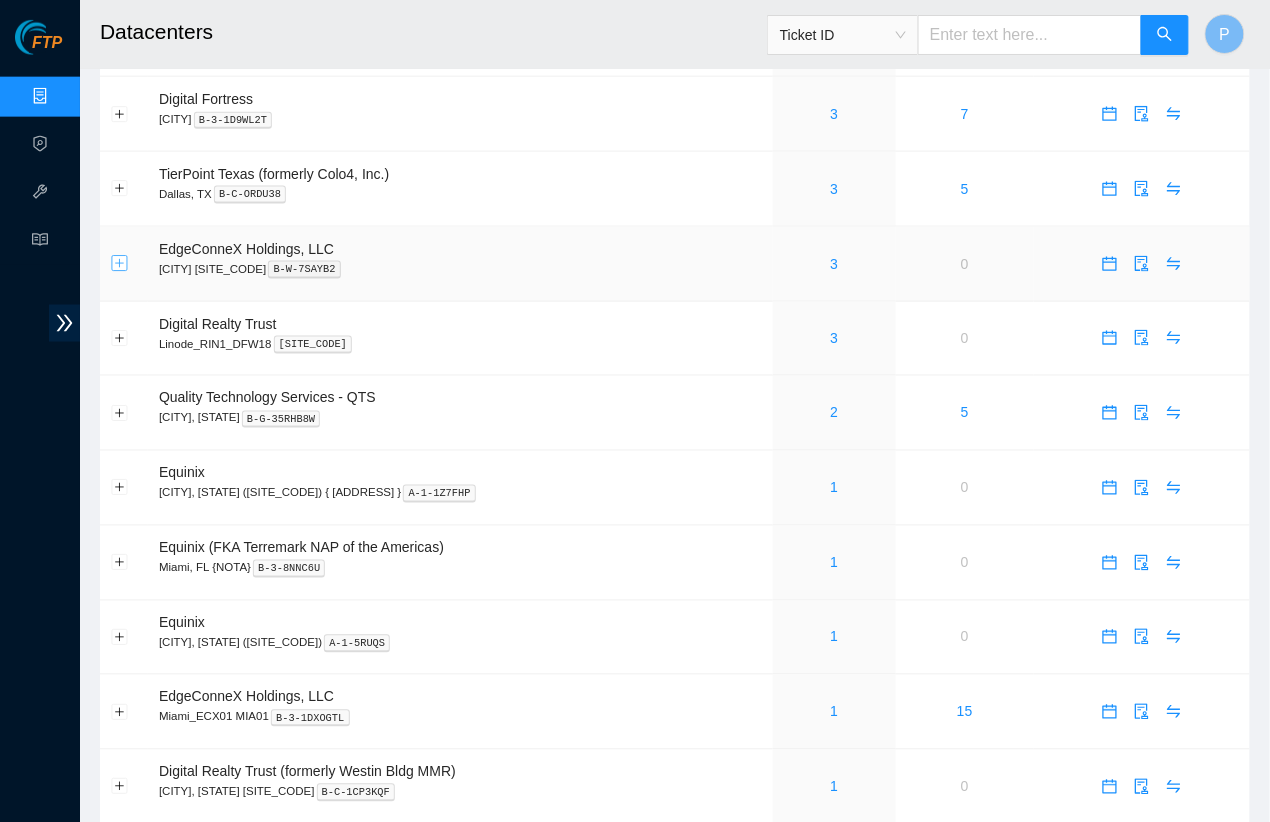 click at bounding box center [120, 264] 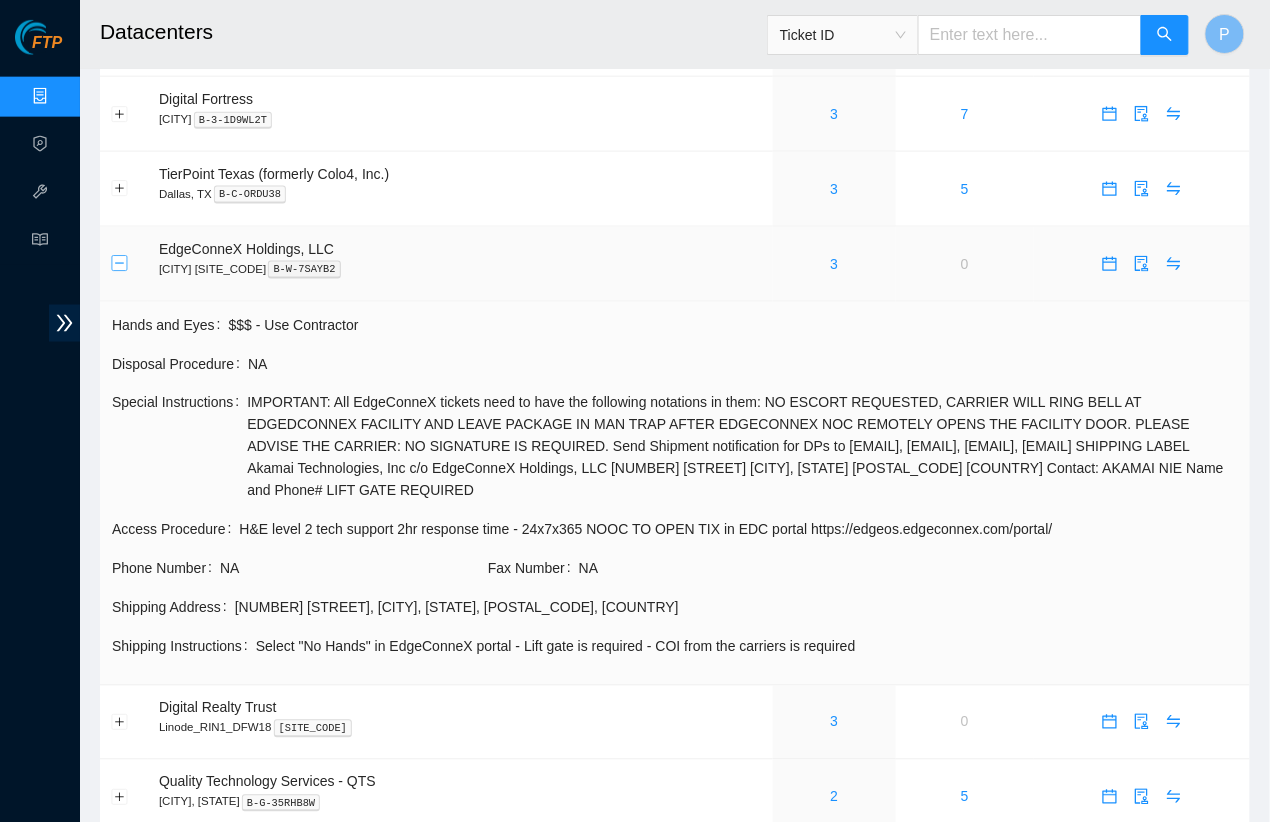 click at bounding box center (120, 264) 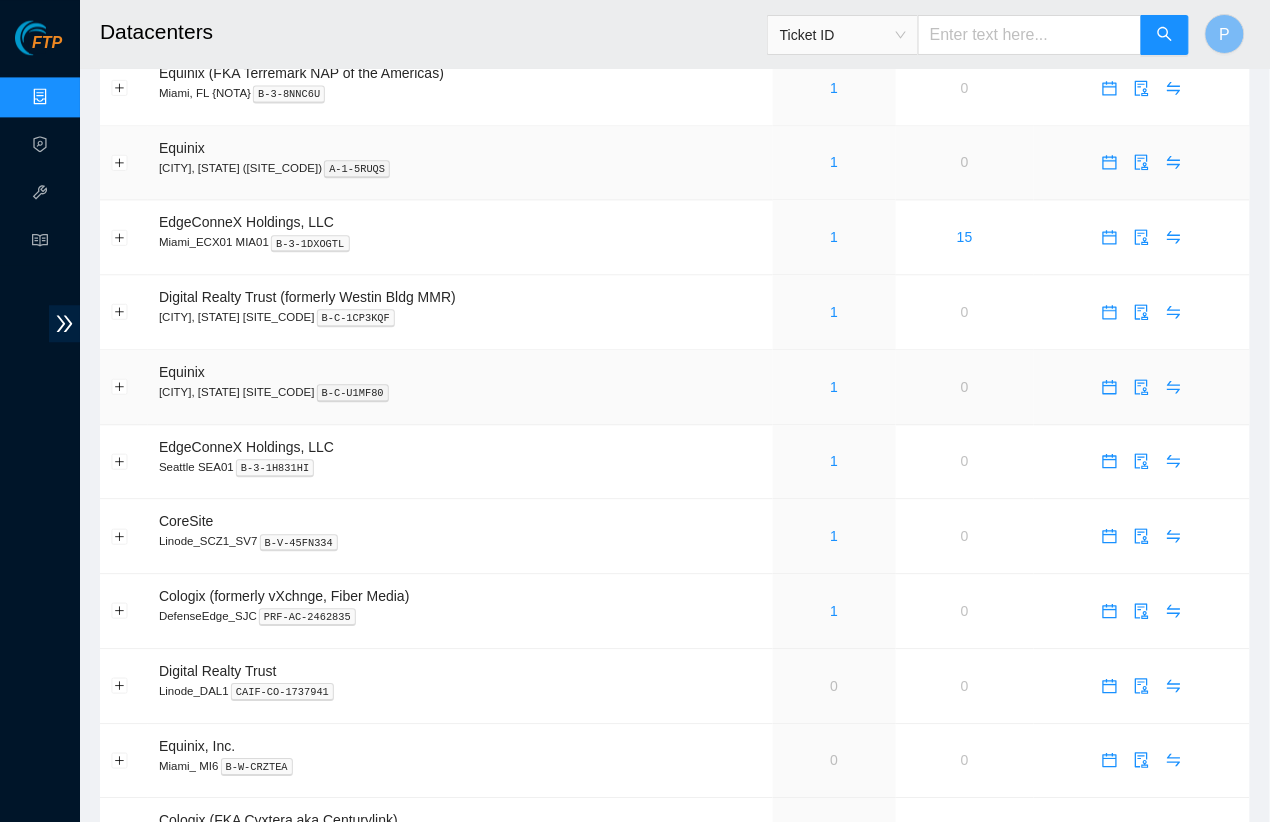 scroll, scrollTop: 1257, scrollLeft: 0, axis: vertical 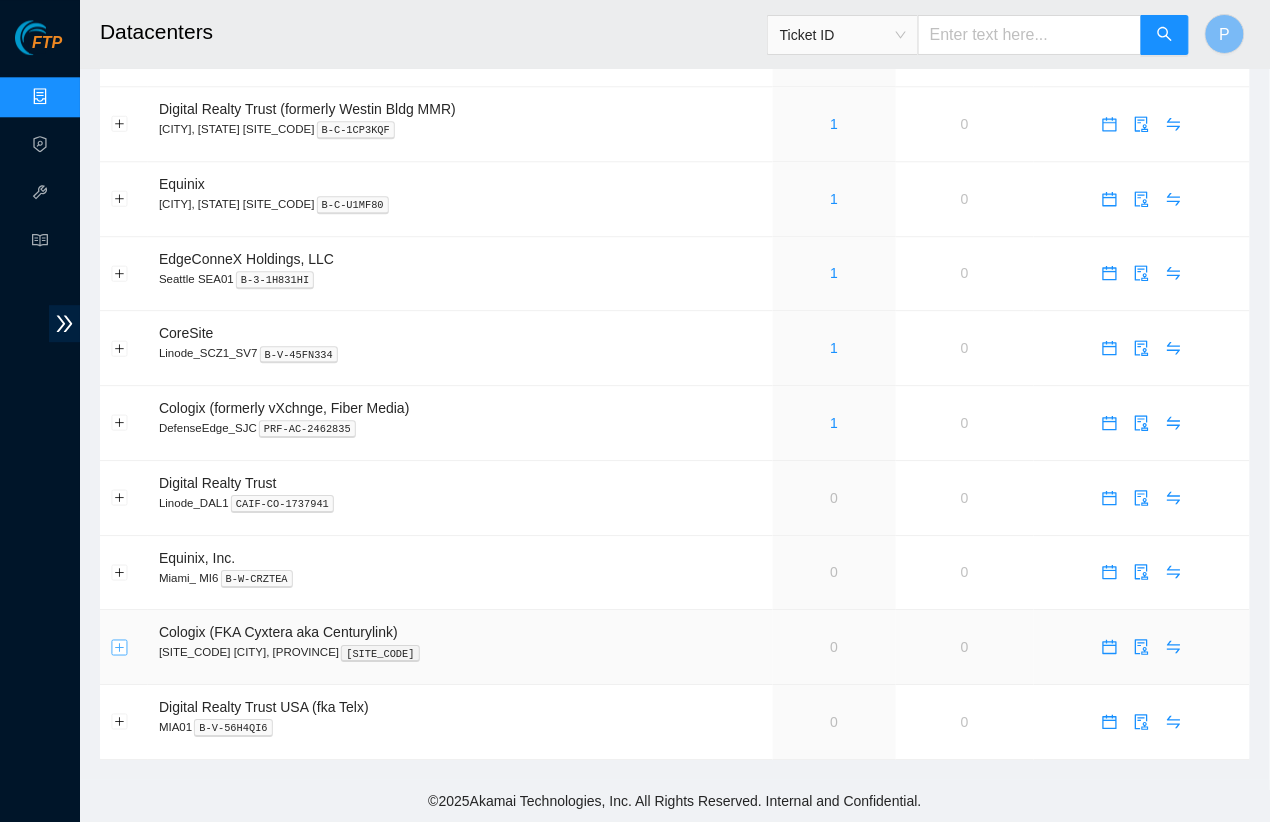 click at bounding box center (120, 647) 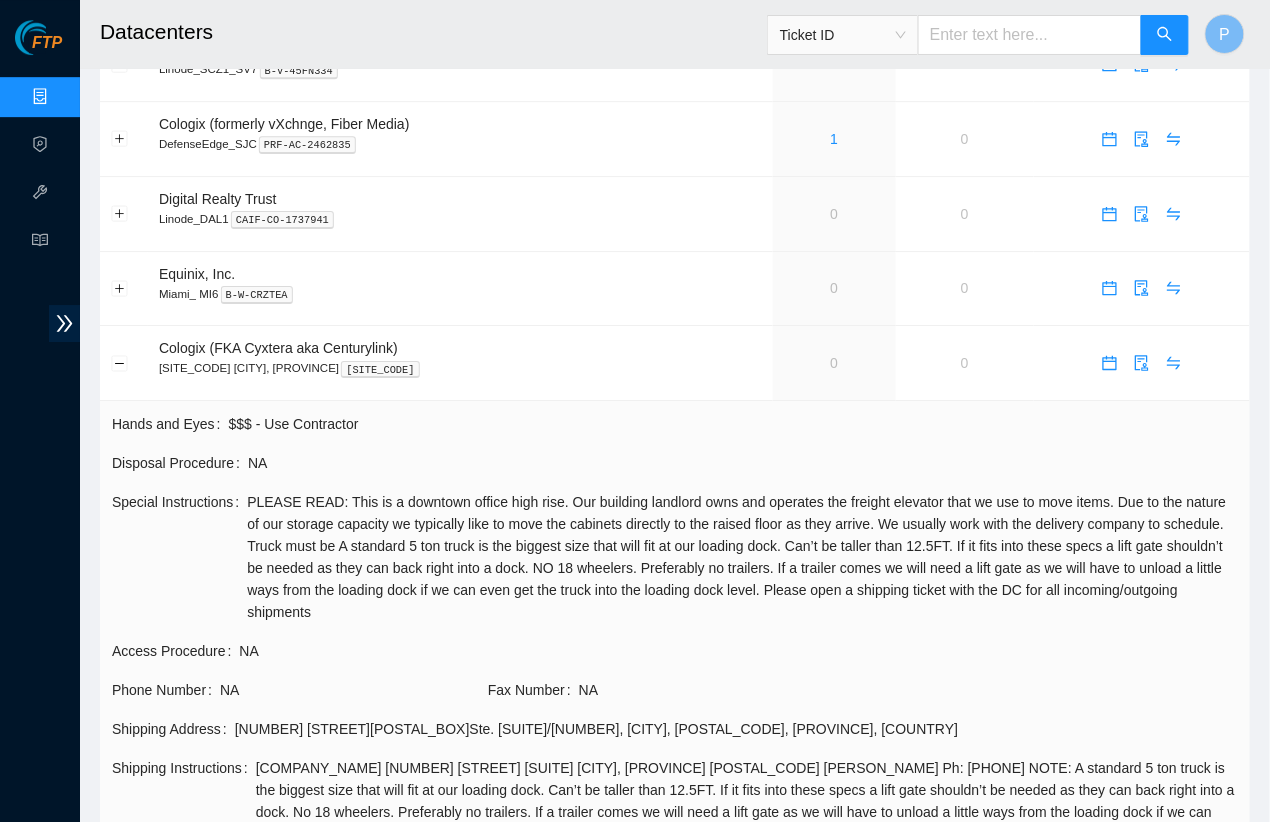 scroll, scrollTop: 1718, scrollLeft: 0, axis: vertical 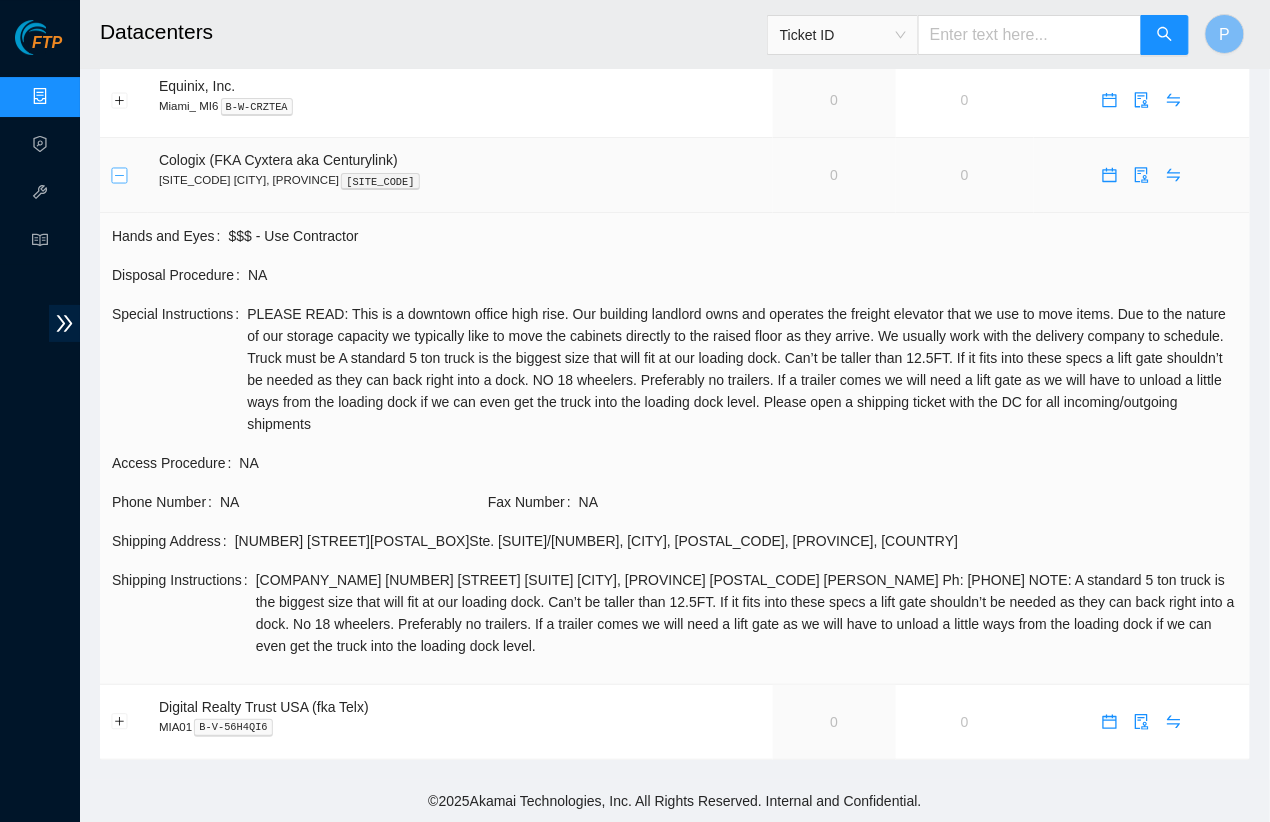 click at bounding box center (120, 175) 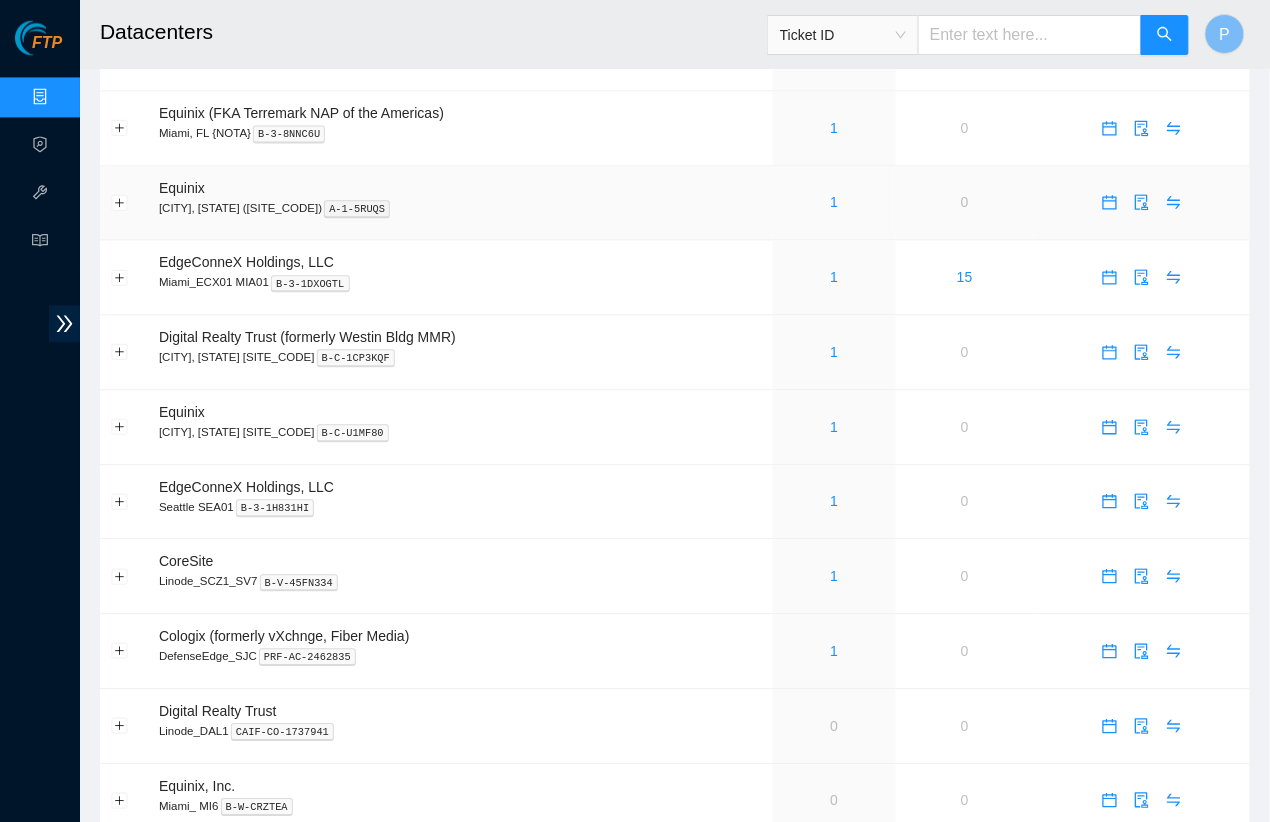 scroll, scrollTop: 774, scrollLeft: 0, axis: vertical 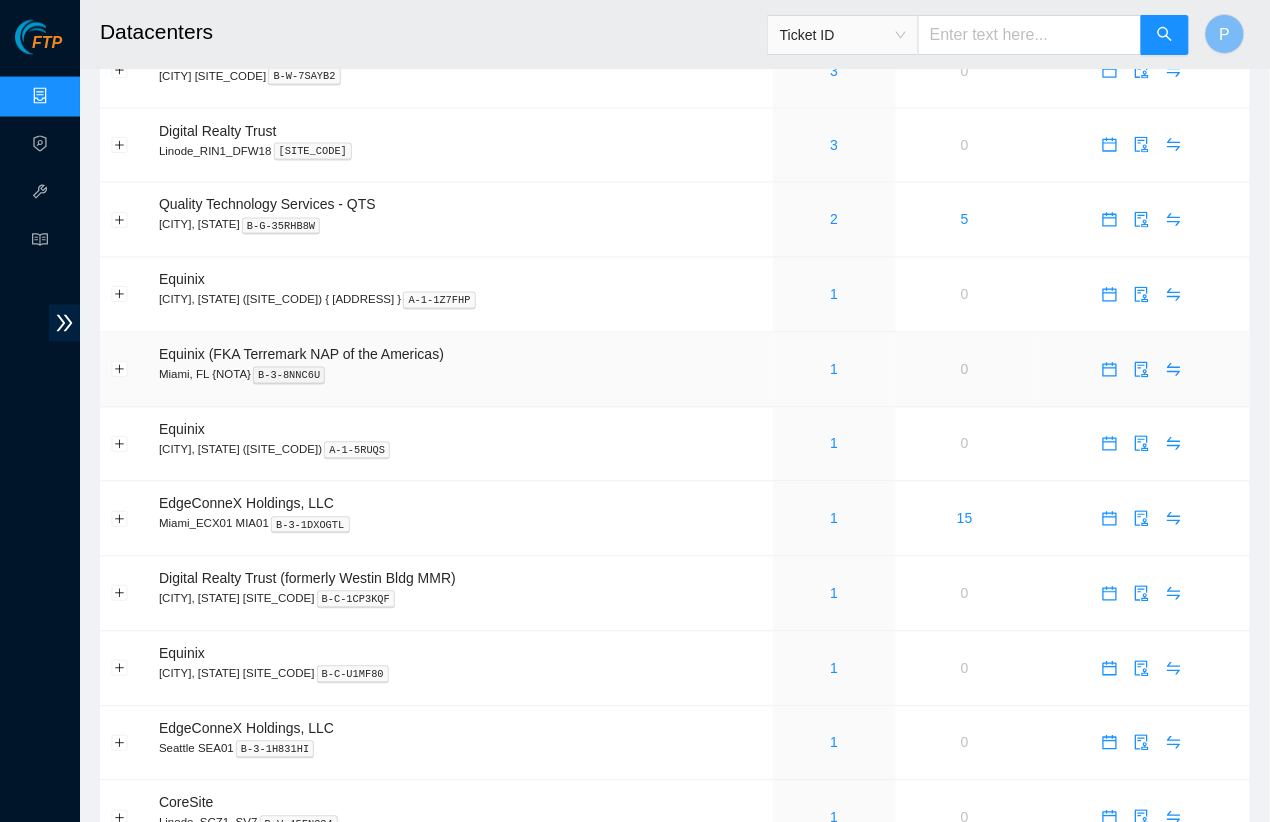 click on "Equinix (FKA Terremark NAP of the Americas) Miami, FL {NOTA} B-3-8NNC6U" at bounding box center [460, 370] 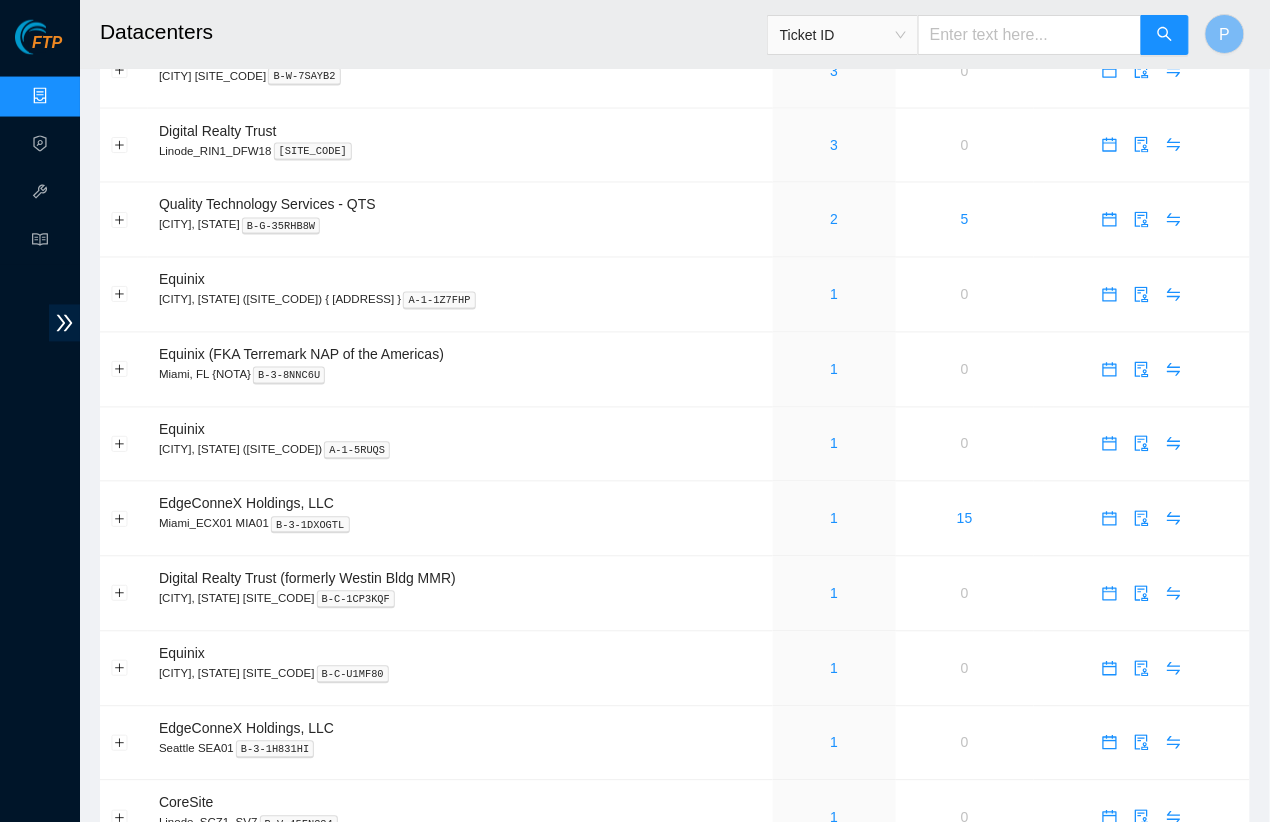 scroll, scrollTop: 0, scrollLeft: 0, axis: both 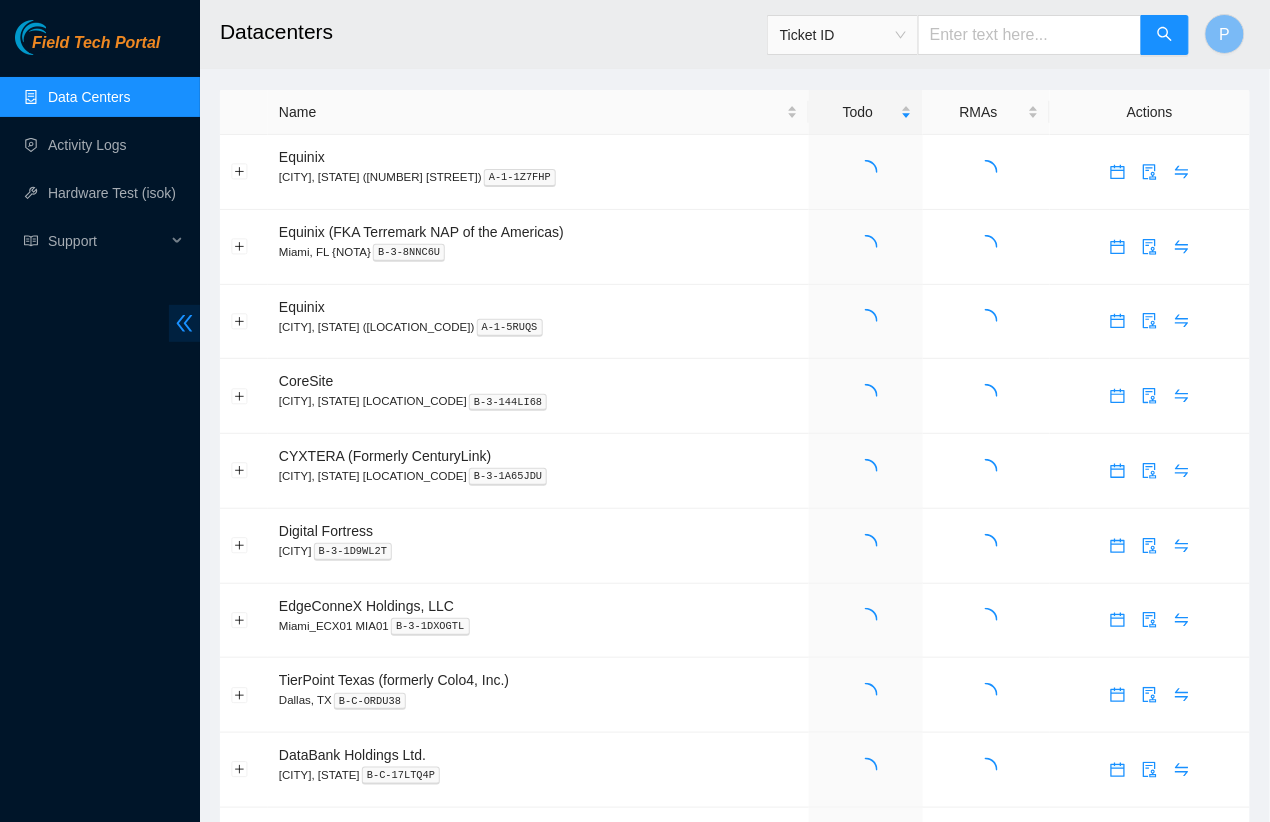 click 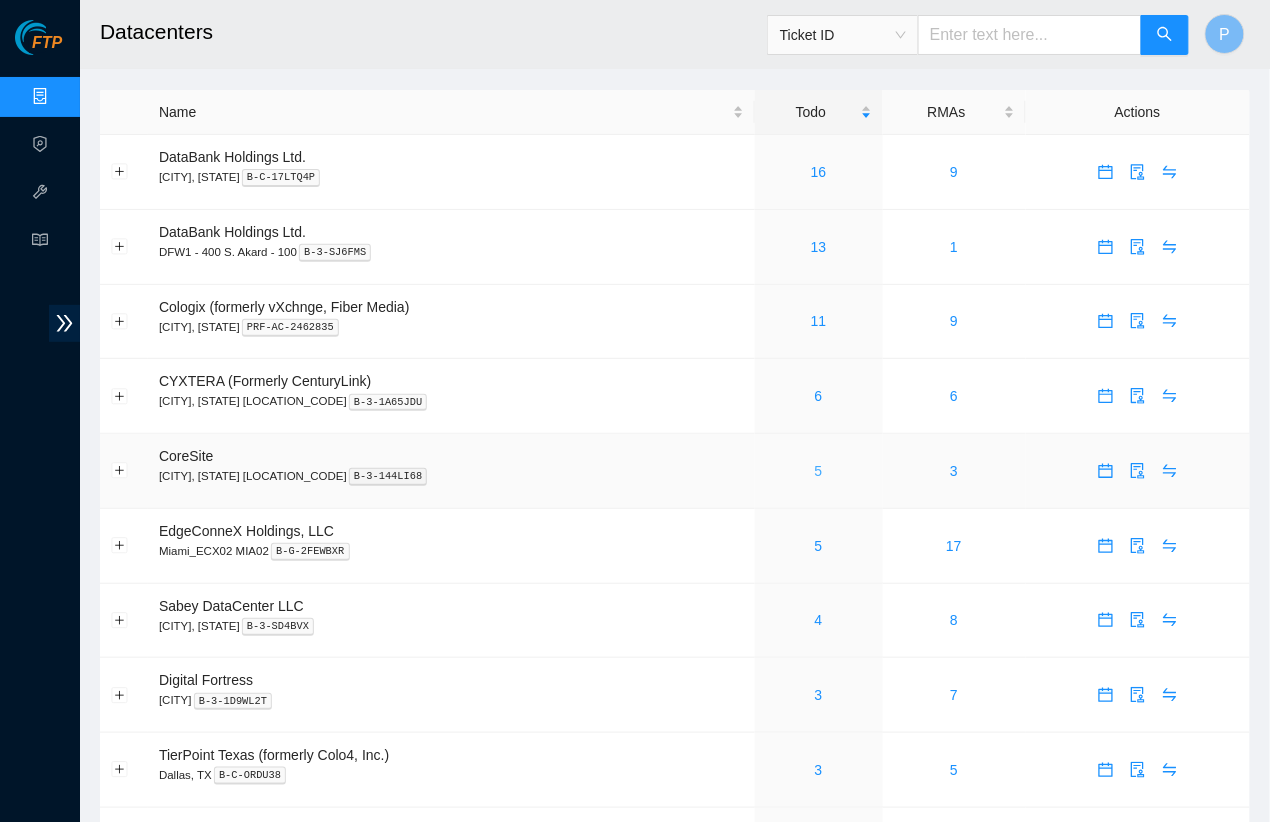 click on "5" at bounding box center (819, 471) 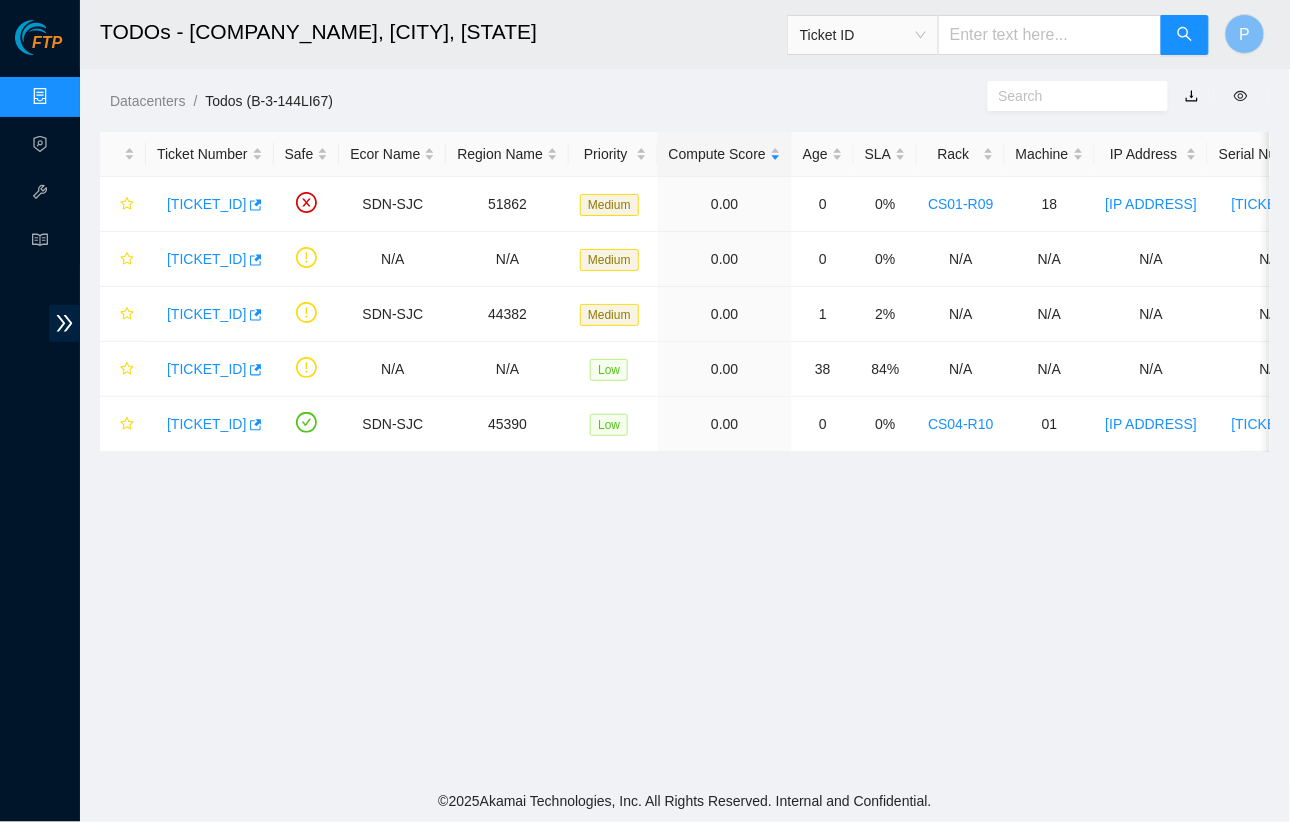 click at bounding box center (1192, 96) 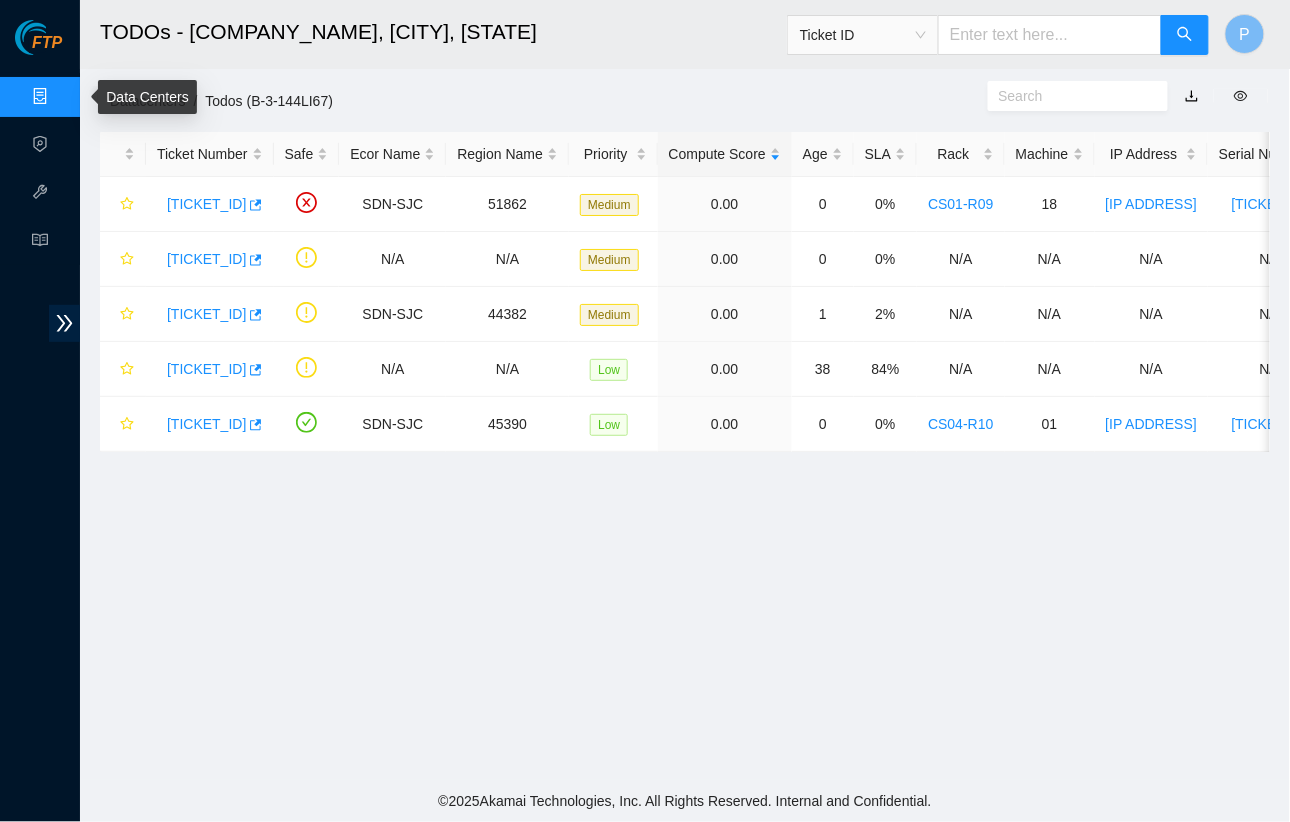 click on "Data Centers" at bounding box center (99, 97) 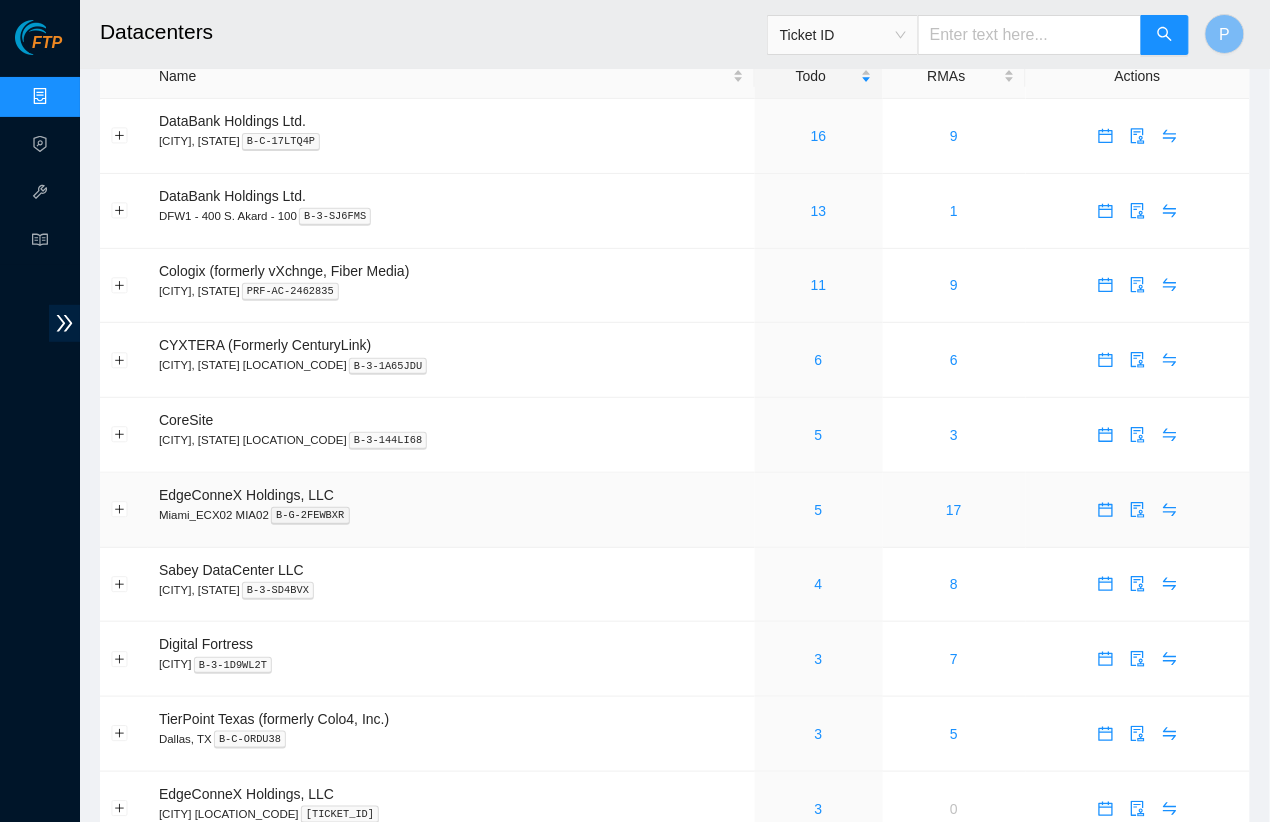 scroll, scrollTop: 85, scrollLeft: 0, axis: vertical 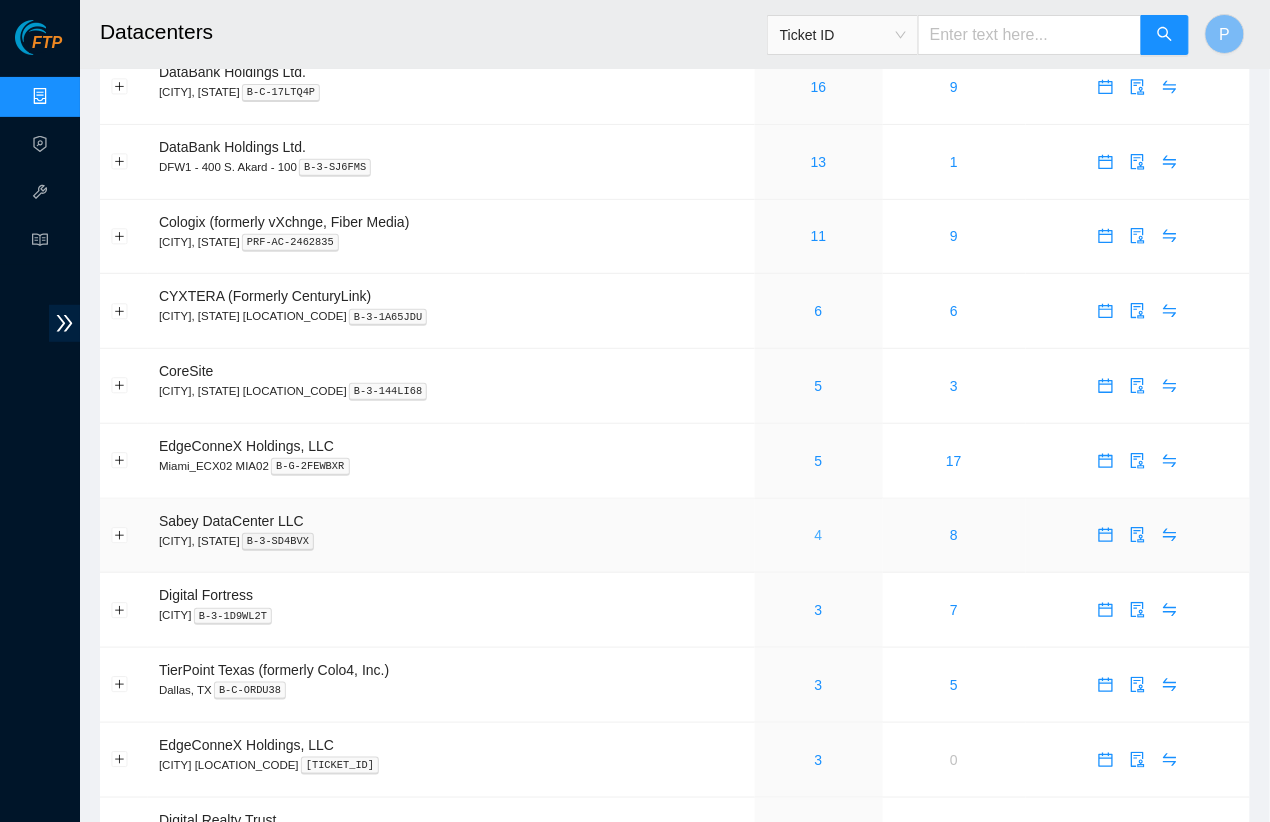 click on "4" at bounding box center [819, 535] 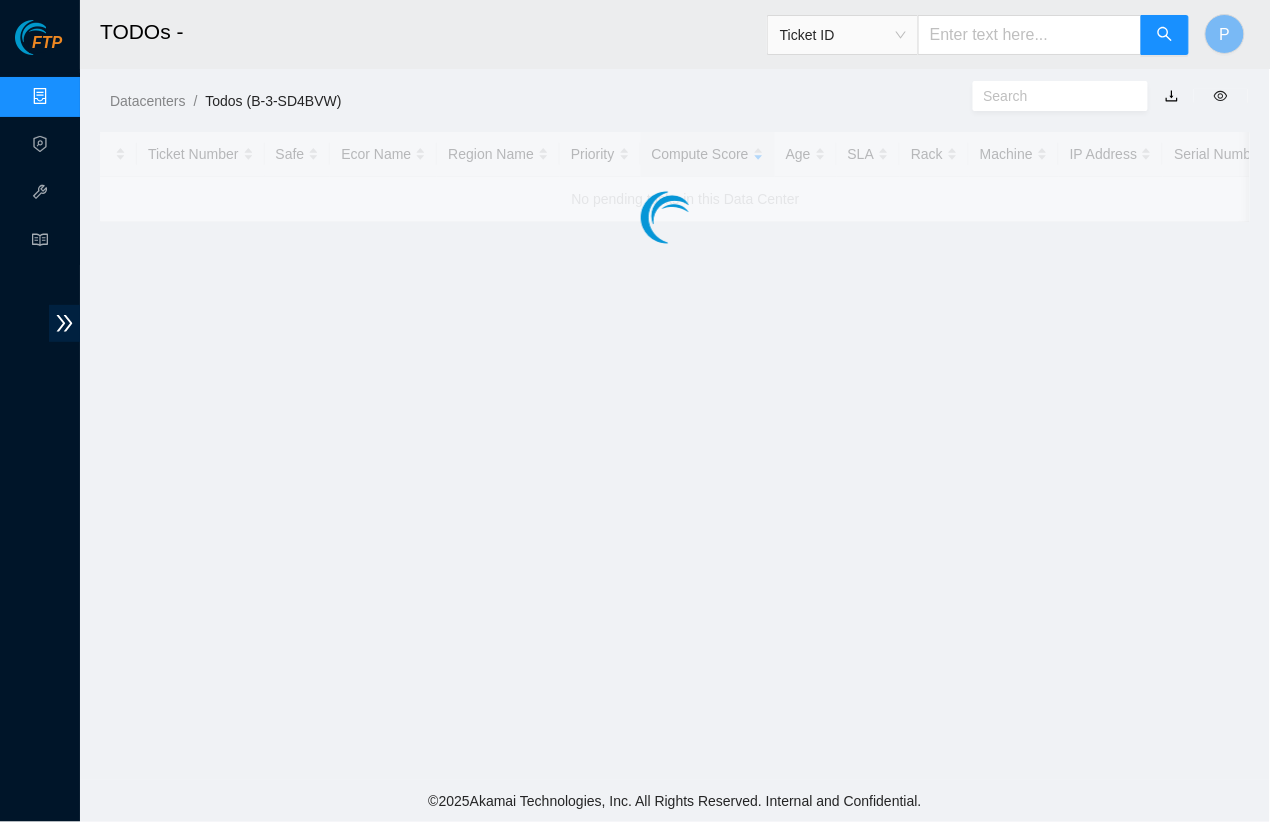 scroll, scrollTop: 0, scrollLeft: 0, axis: both 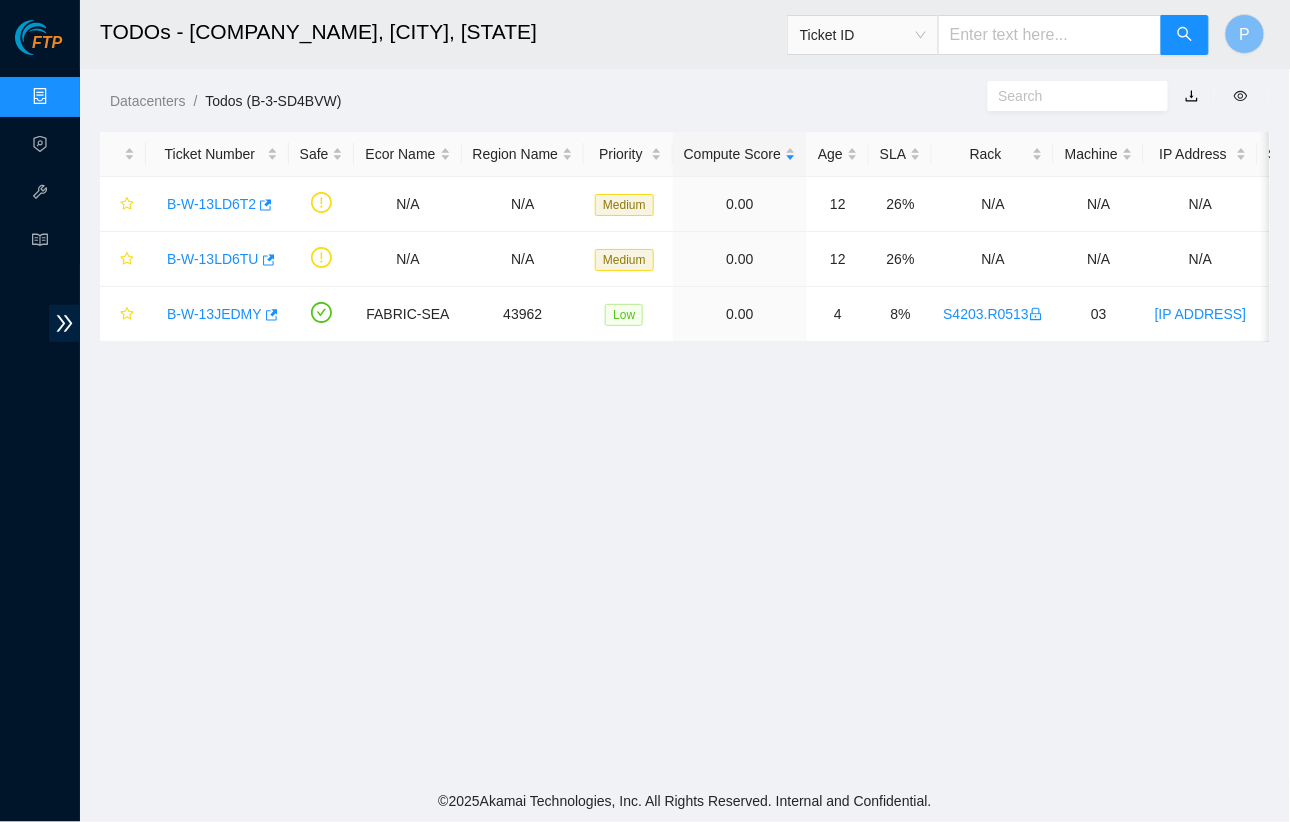 click at bounding box center [1050, 35] 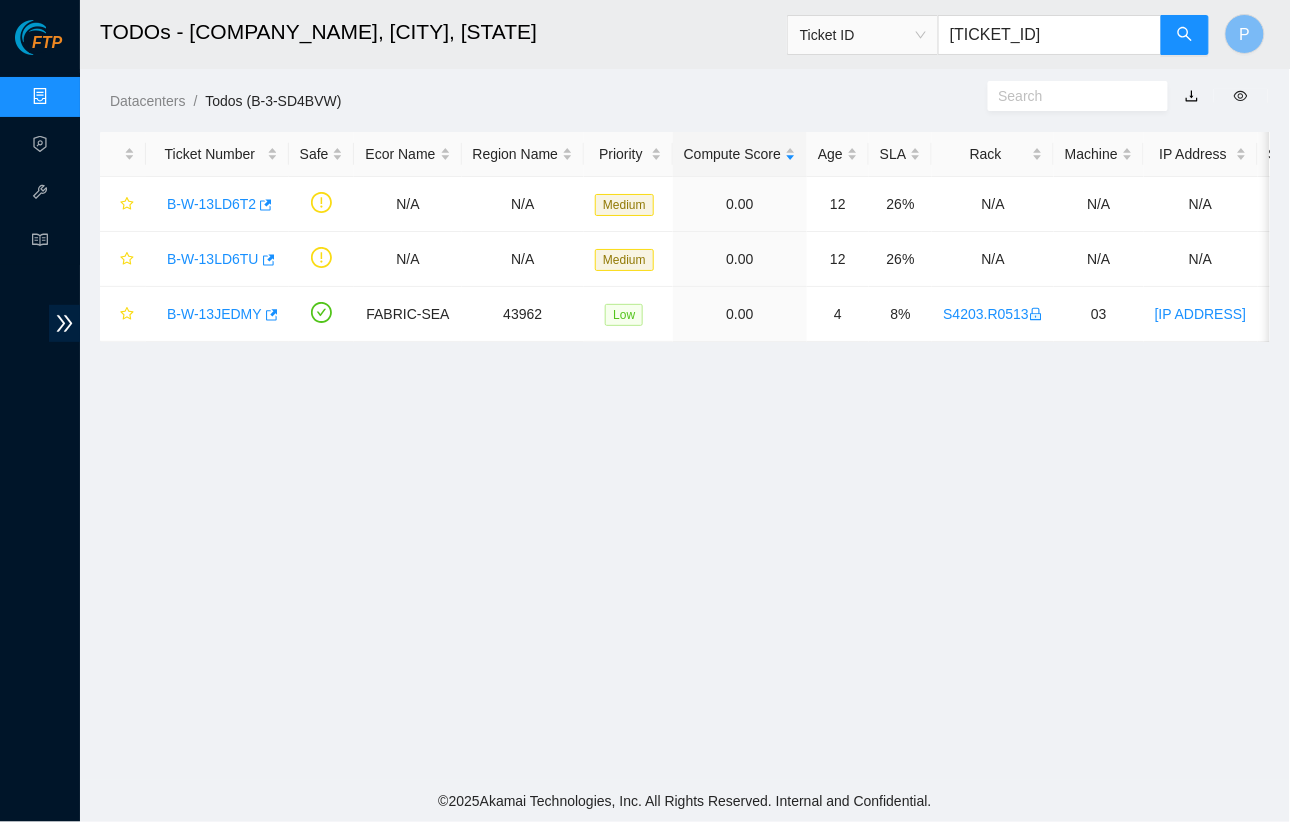 type on "B-W-13IPL31" 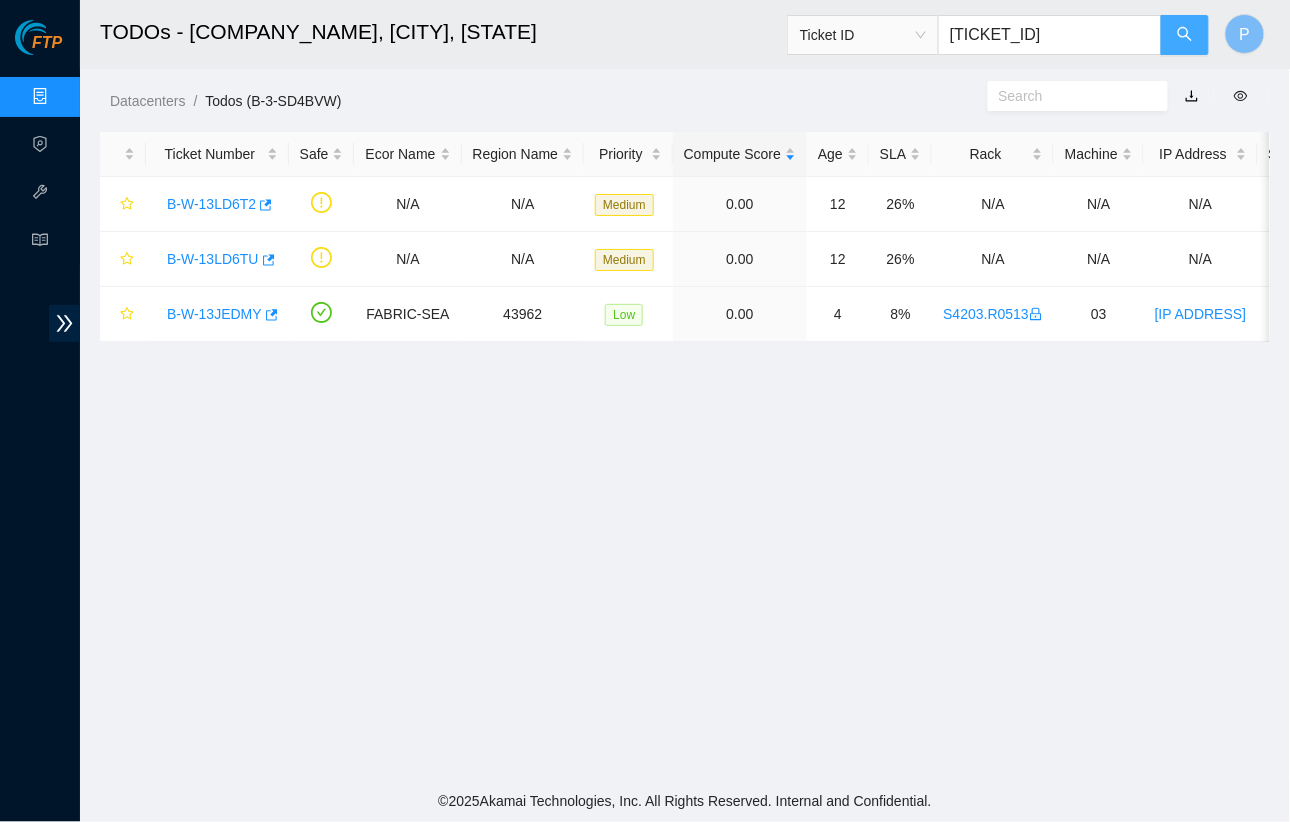 click at bounding box center (1185, 35) 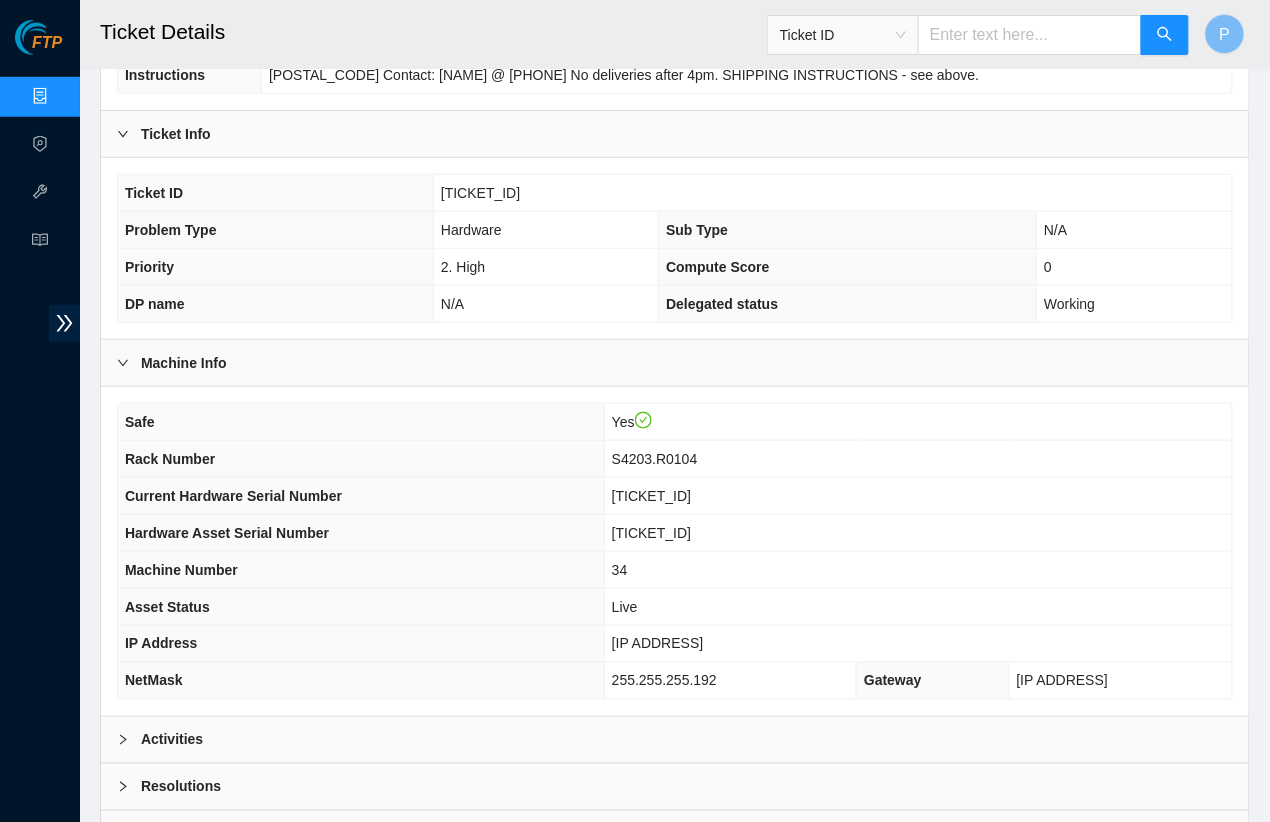 click on "Activities" at bounding box center [675, 740] 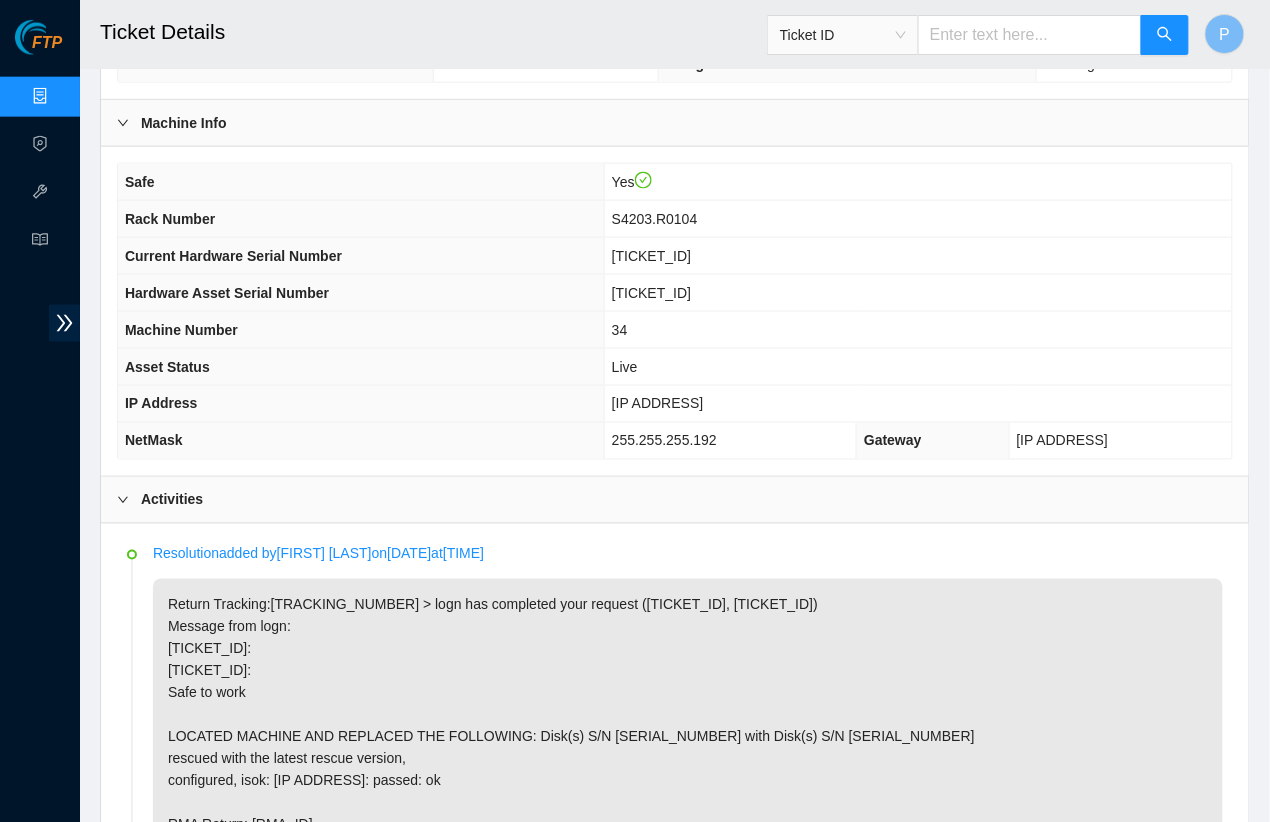 scroll, scrollTop: 784, scrollLeft: 0, axis: vertical 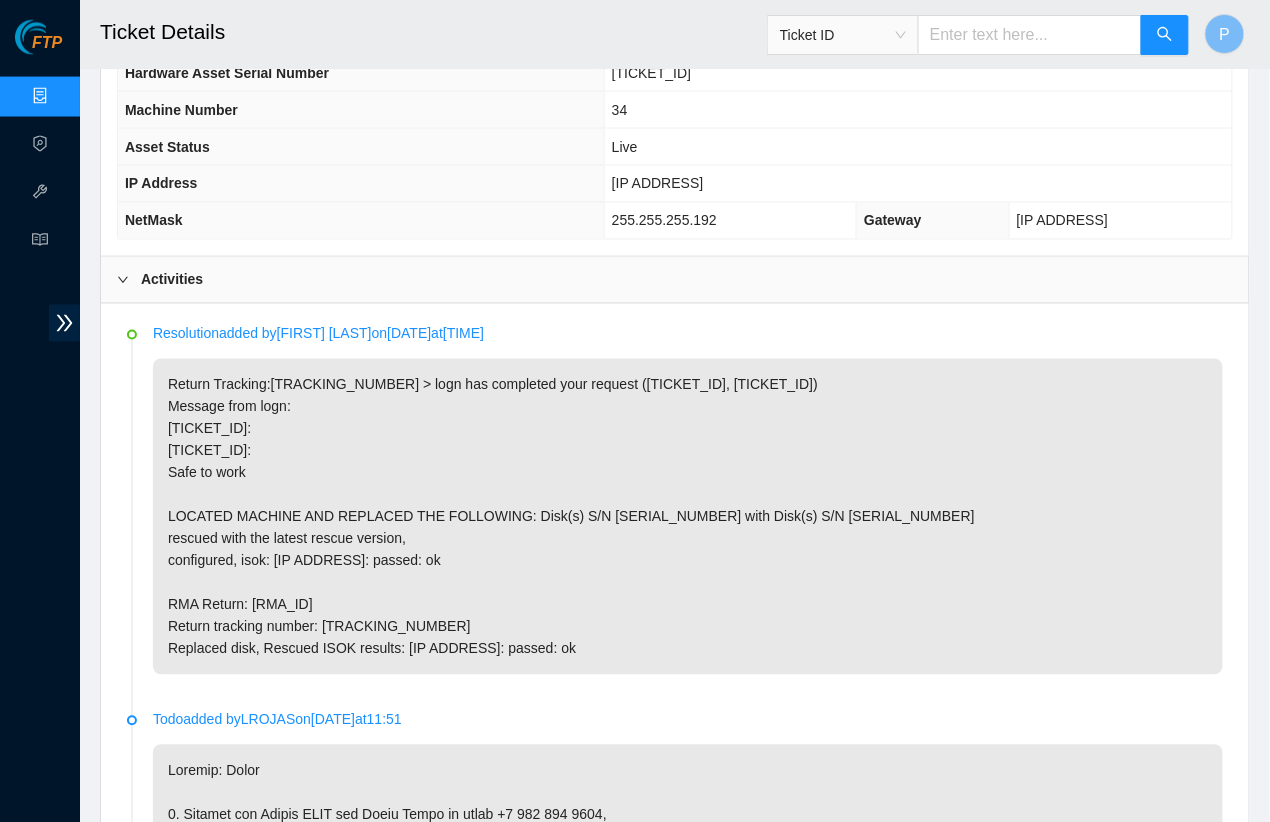 drag, startPoint x: 1086, startPoint y: 16, endPoint x: 1064, endPoint y: 36, distance: 29.732138 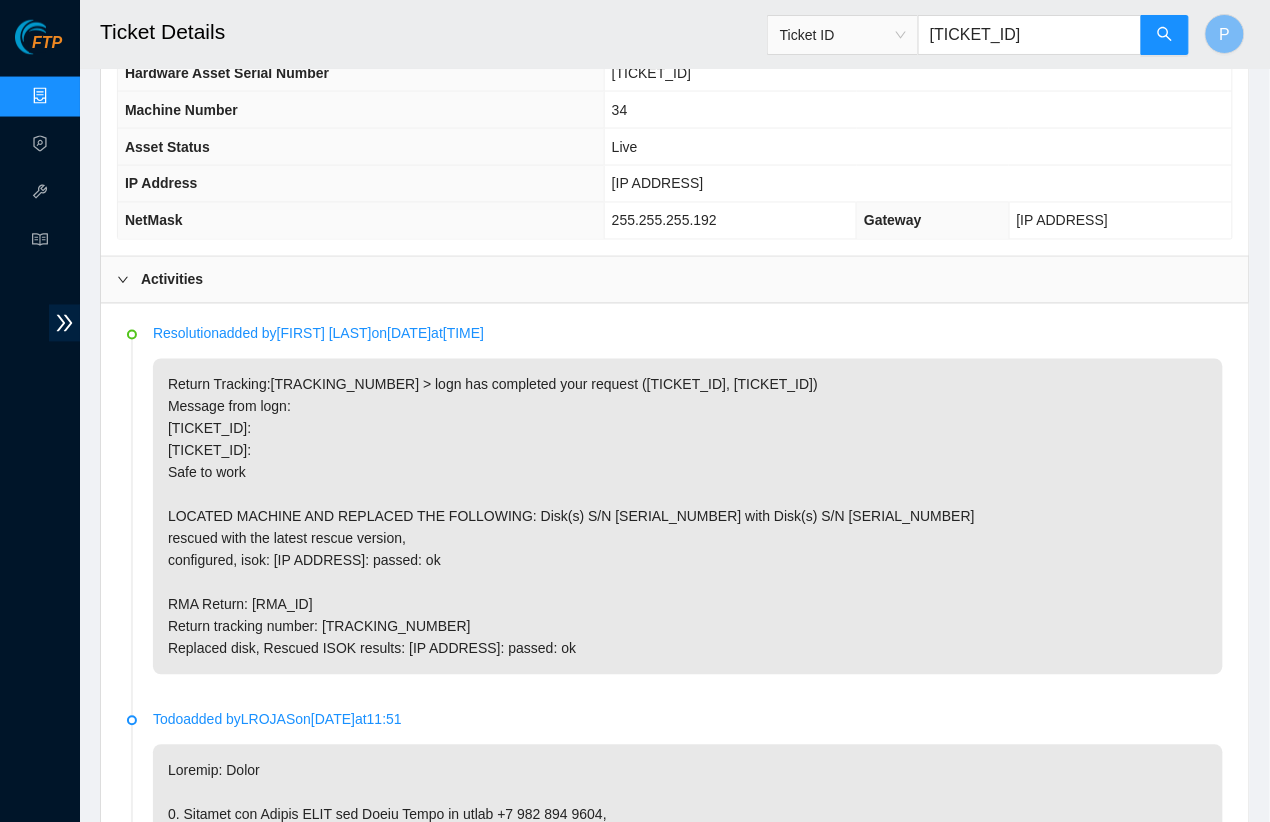type on "B-V-5QO5WDM" 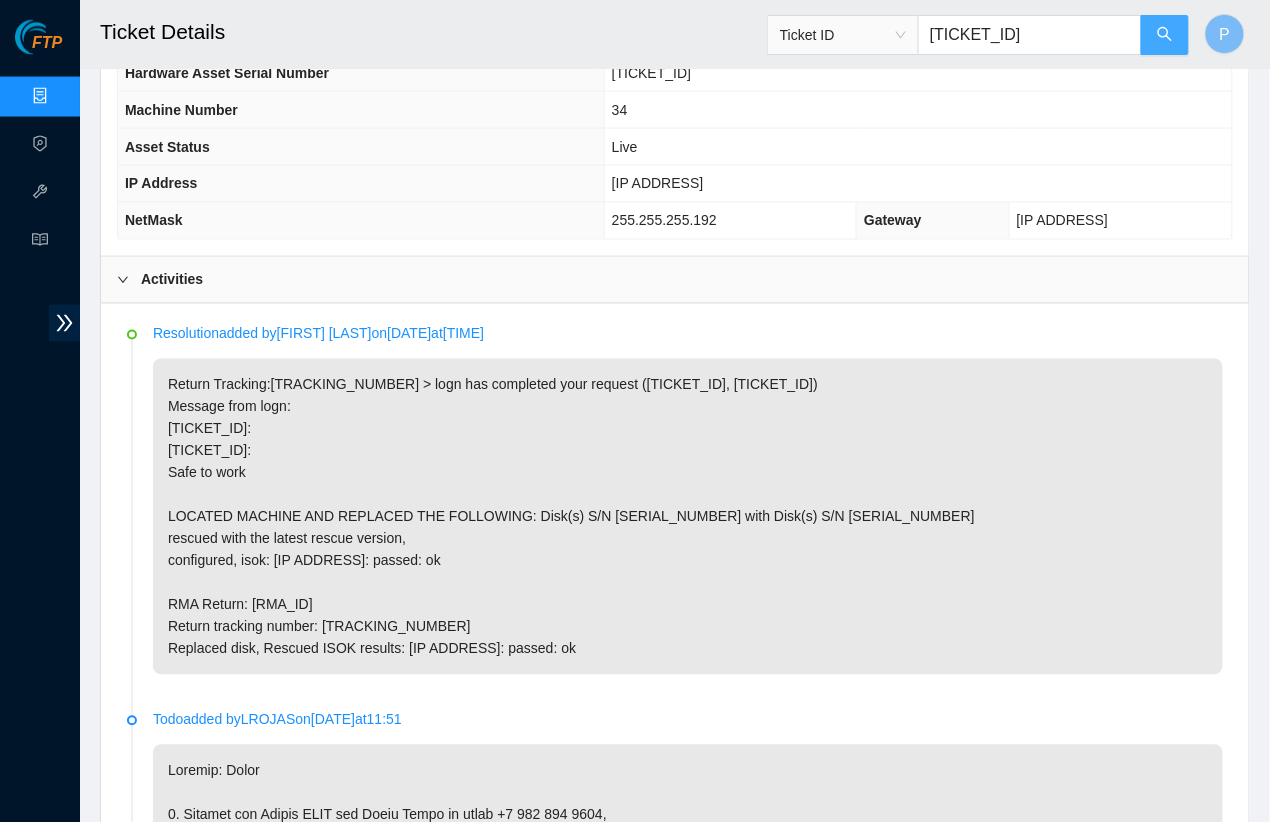click 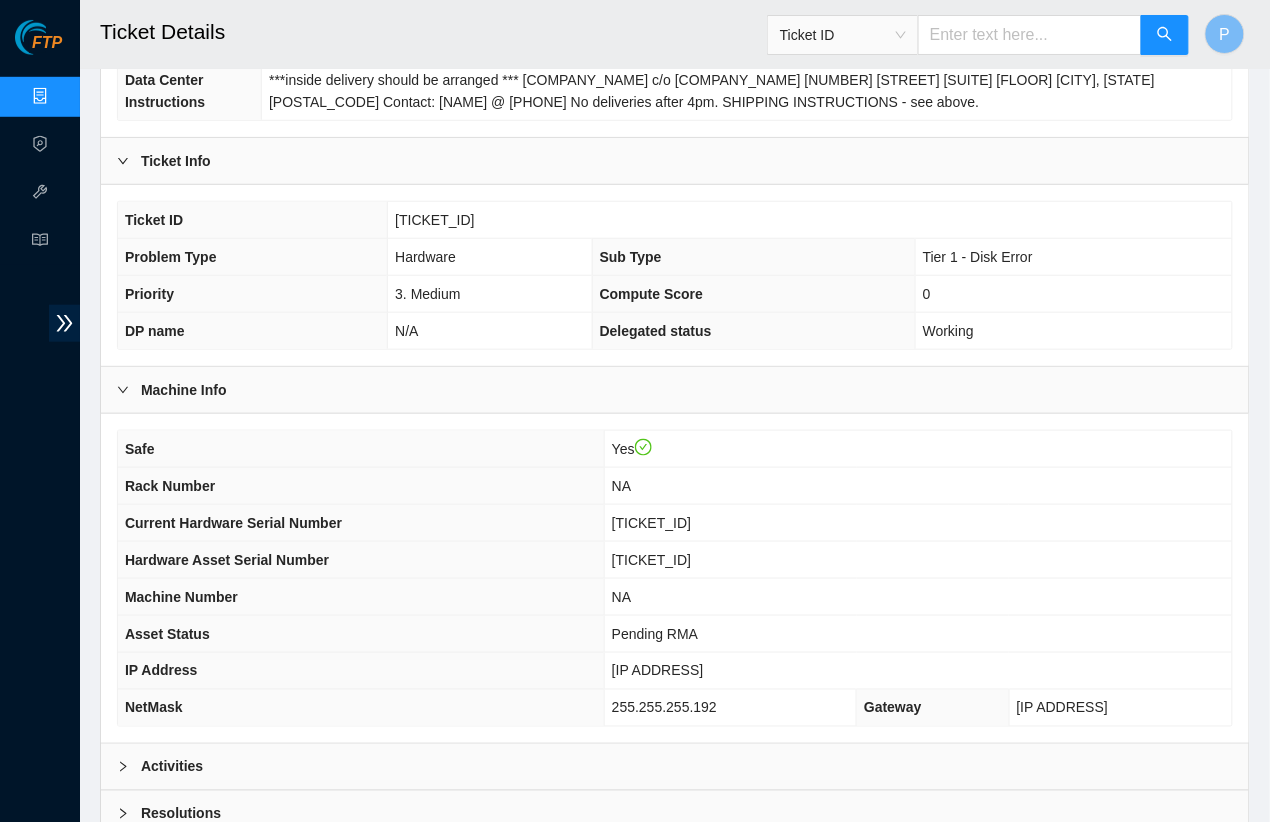scroll, scrollTop: 504, scrollLeft: 0, axis: vertical 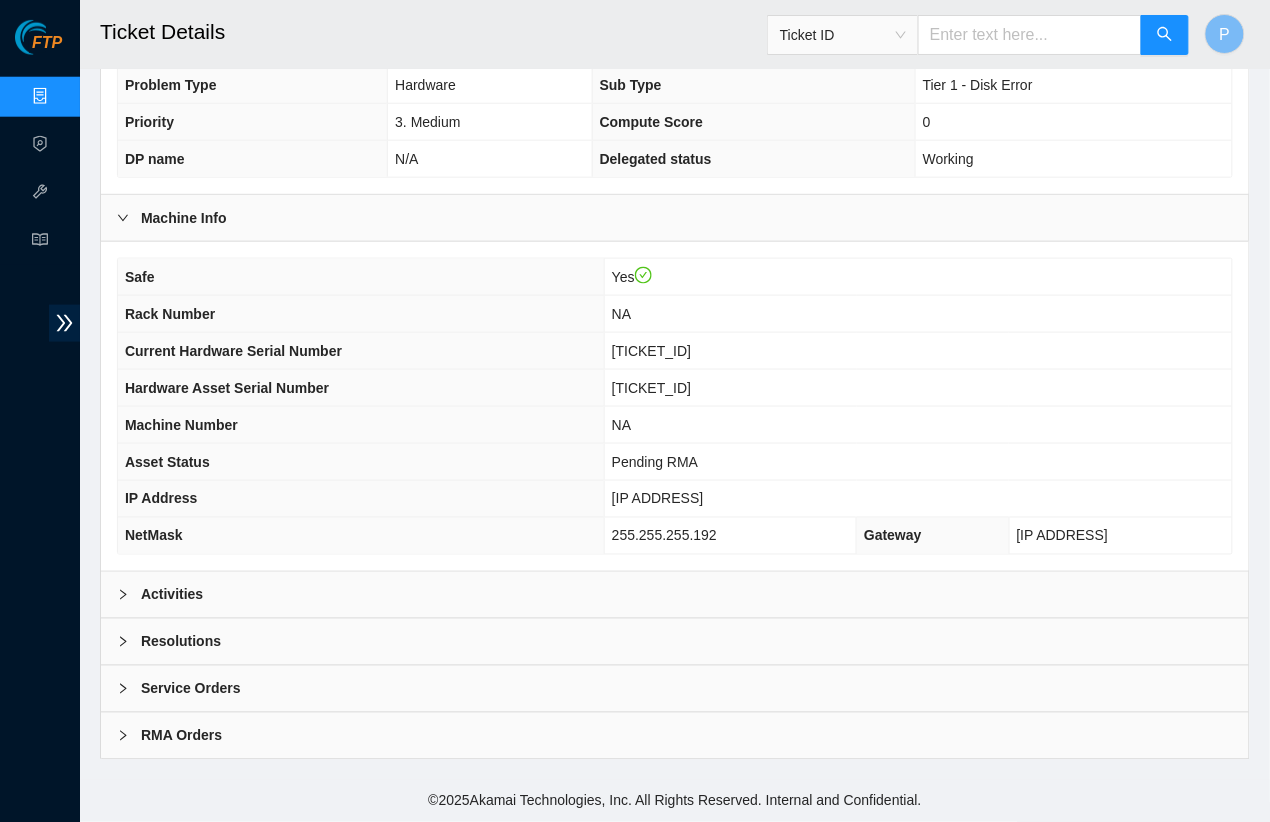 click on "Activities" at bounding box center [675, 595] 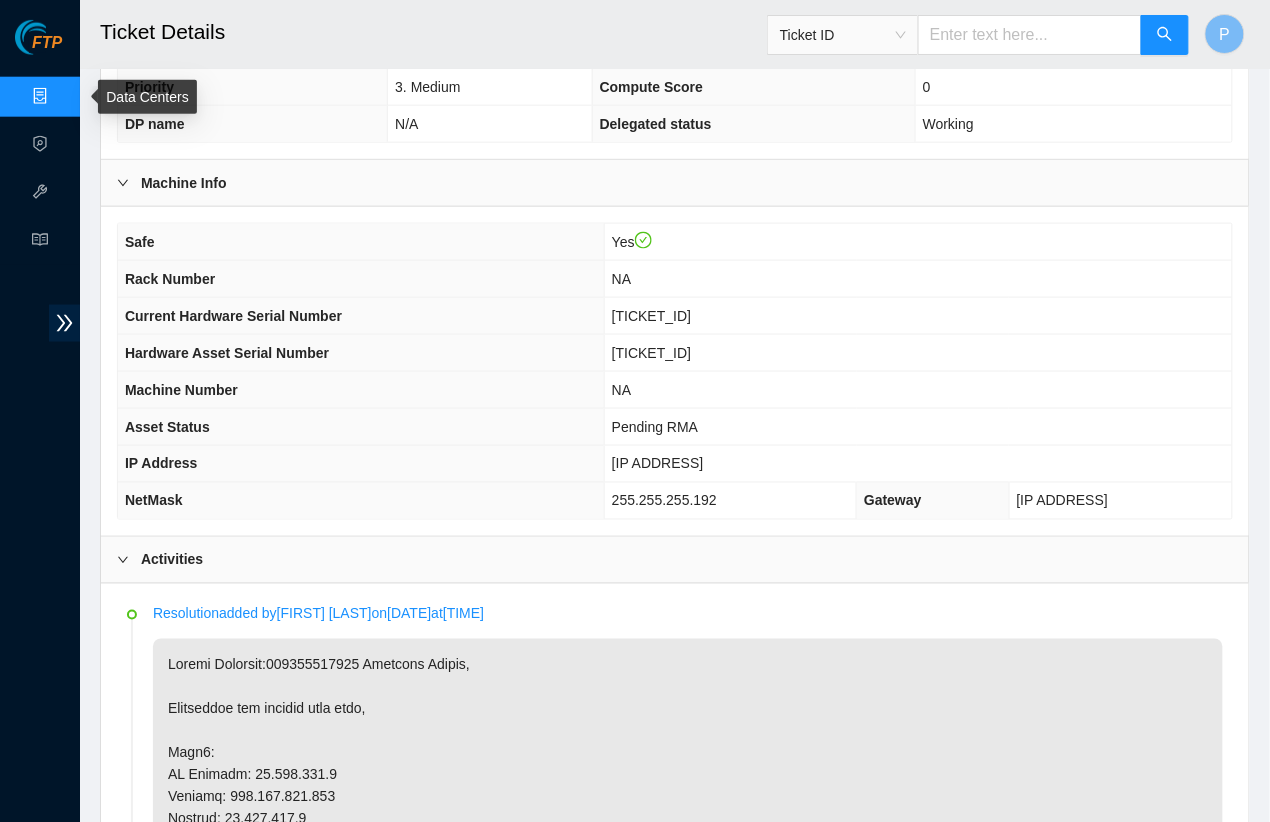 click on "Data Centers" at bounding box center [99, 97] 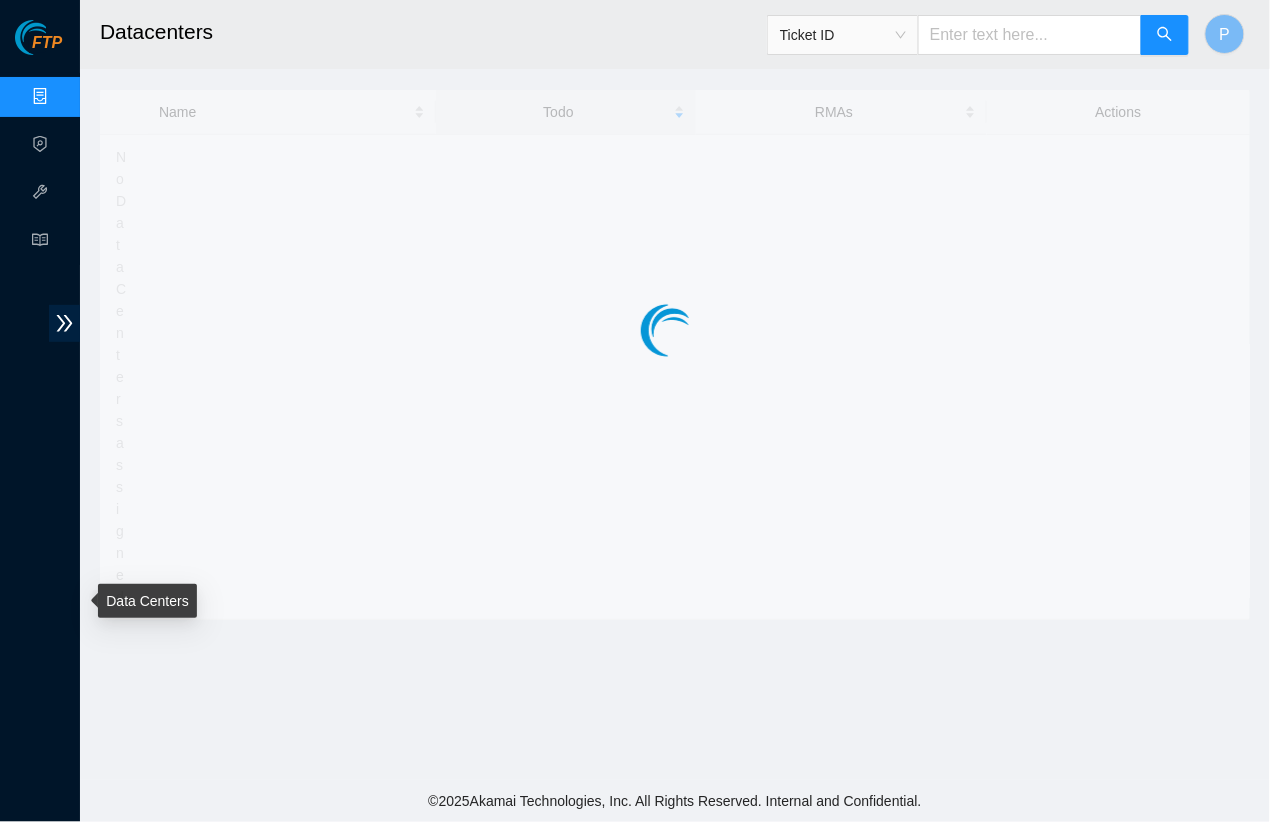scroll, scrollTop: 0, scrollLeft: 0, axis: both 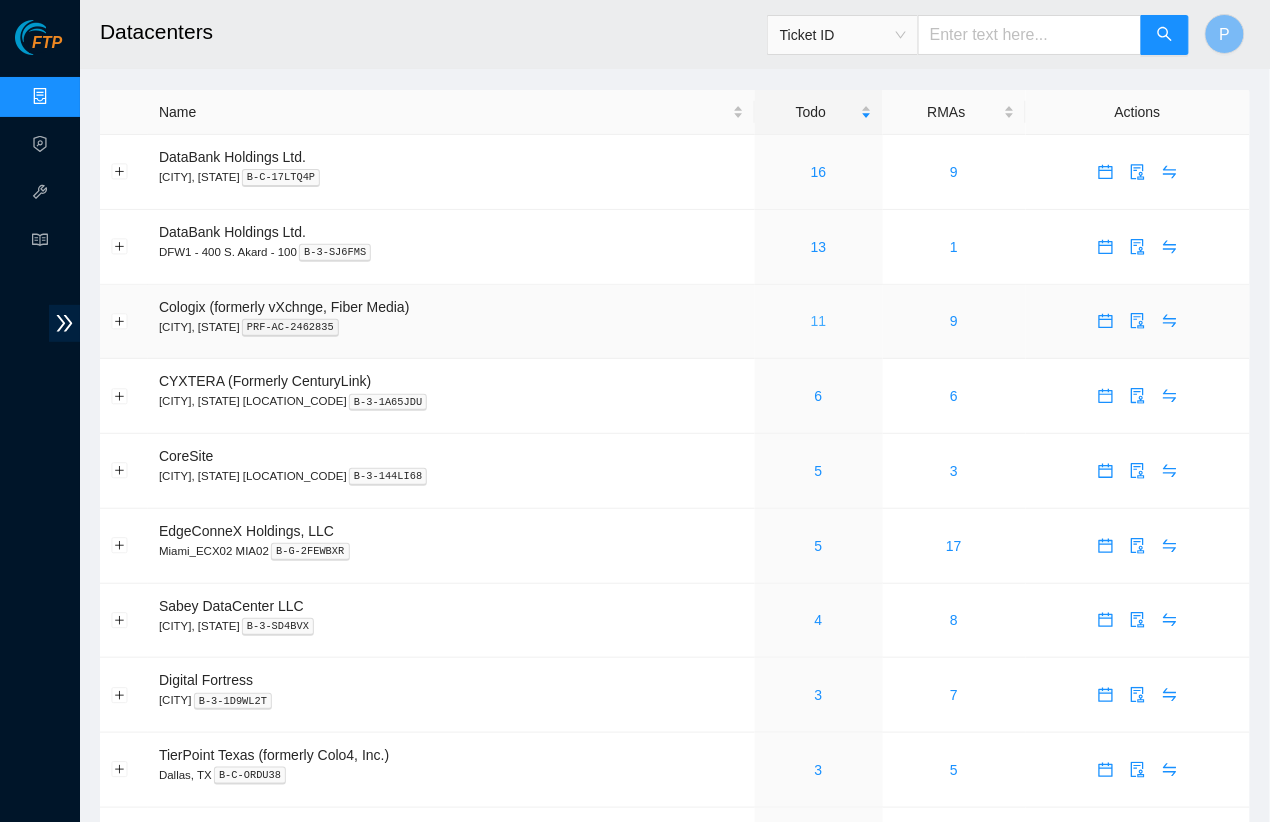 click on "11" at bounding box center [819, 321] 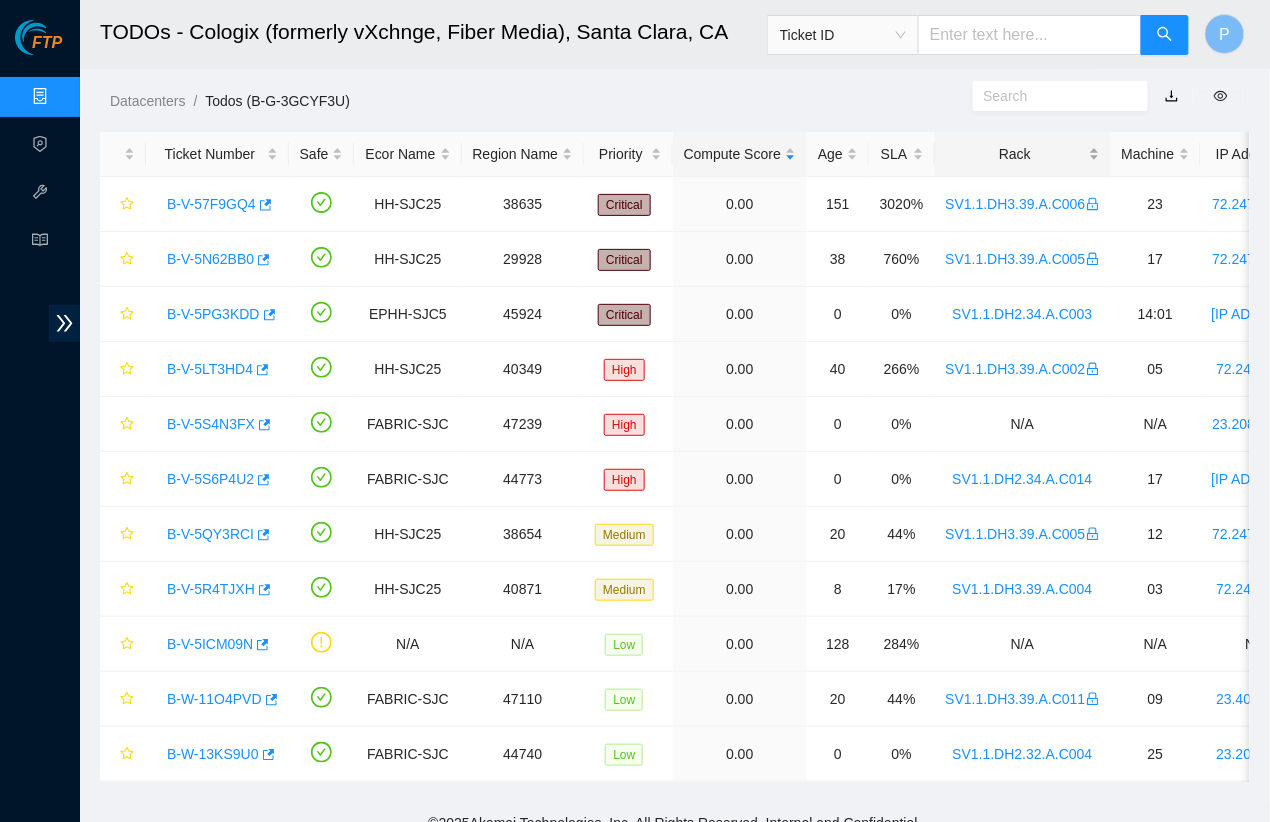 click on "Rack" at bounding box center (1023, 154) 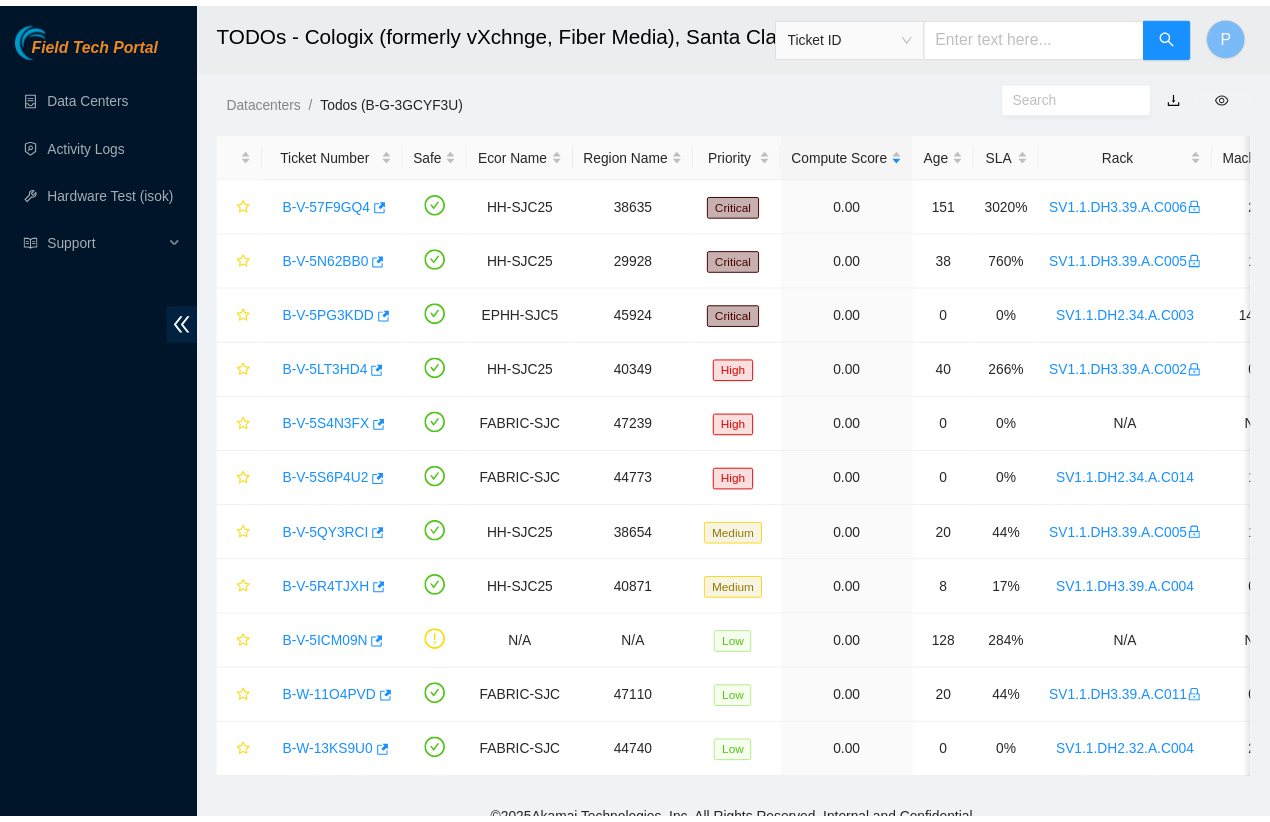 scroll, scrollTop: 0, scrollLeft: 0, axis: both 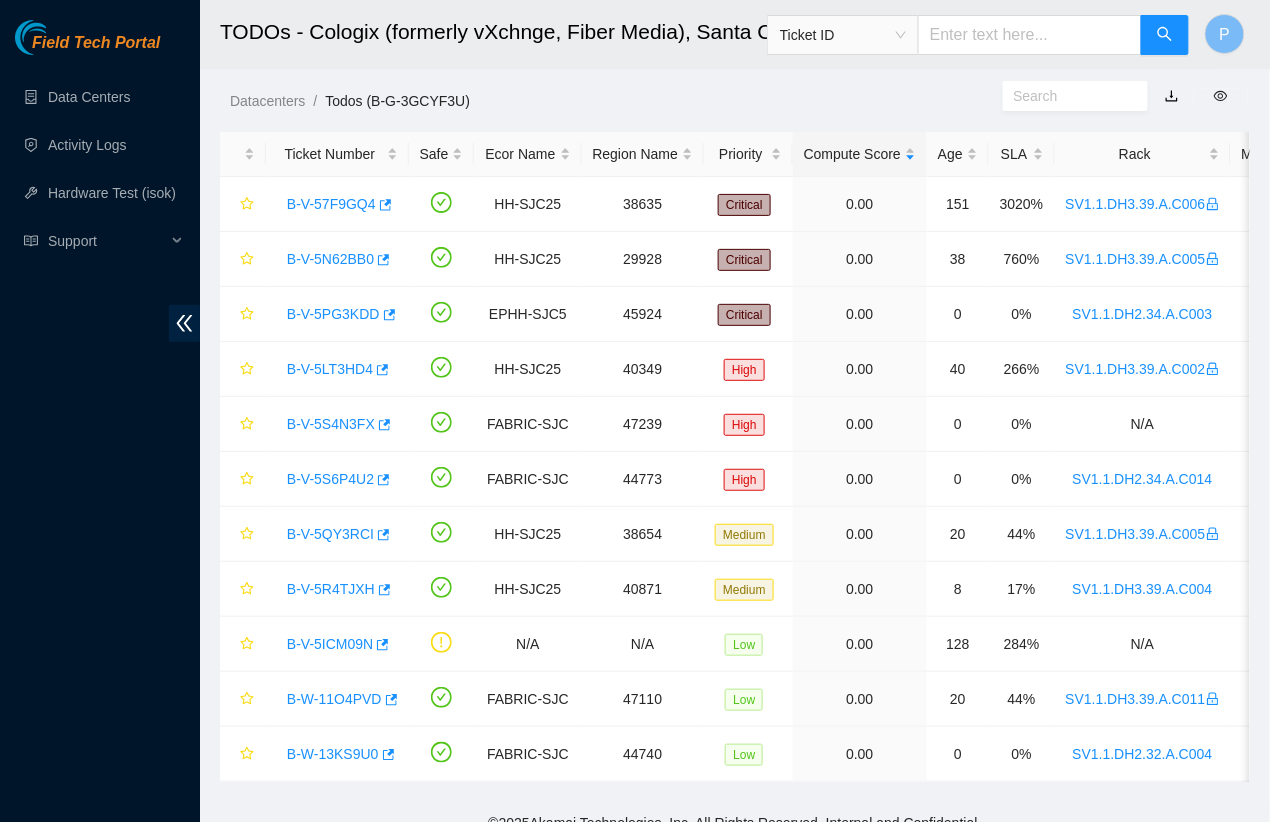 click at bounding box center [1030, 35] 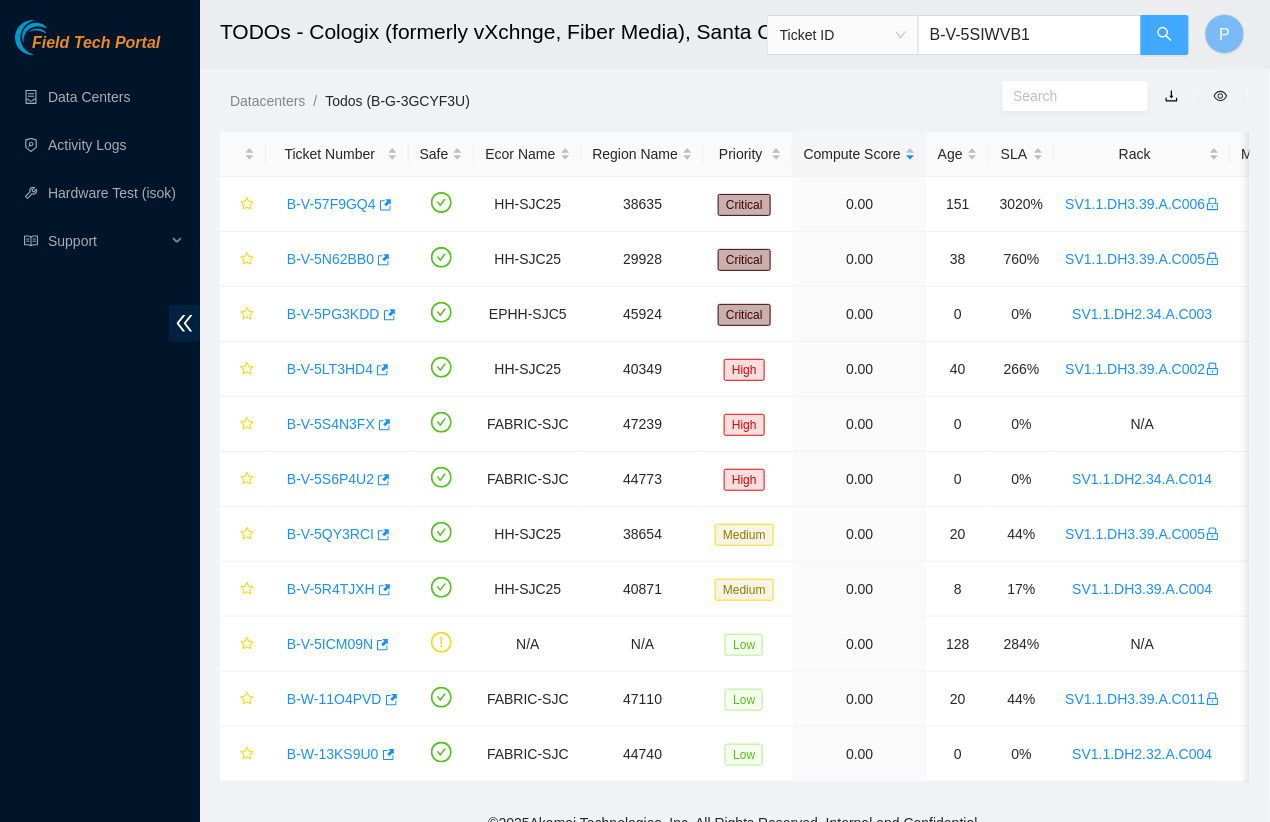 drag, startPoint x: 1126, startPoint y: 49, endPoint x: 1156, endPoint y: 33, distance: 34 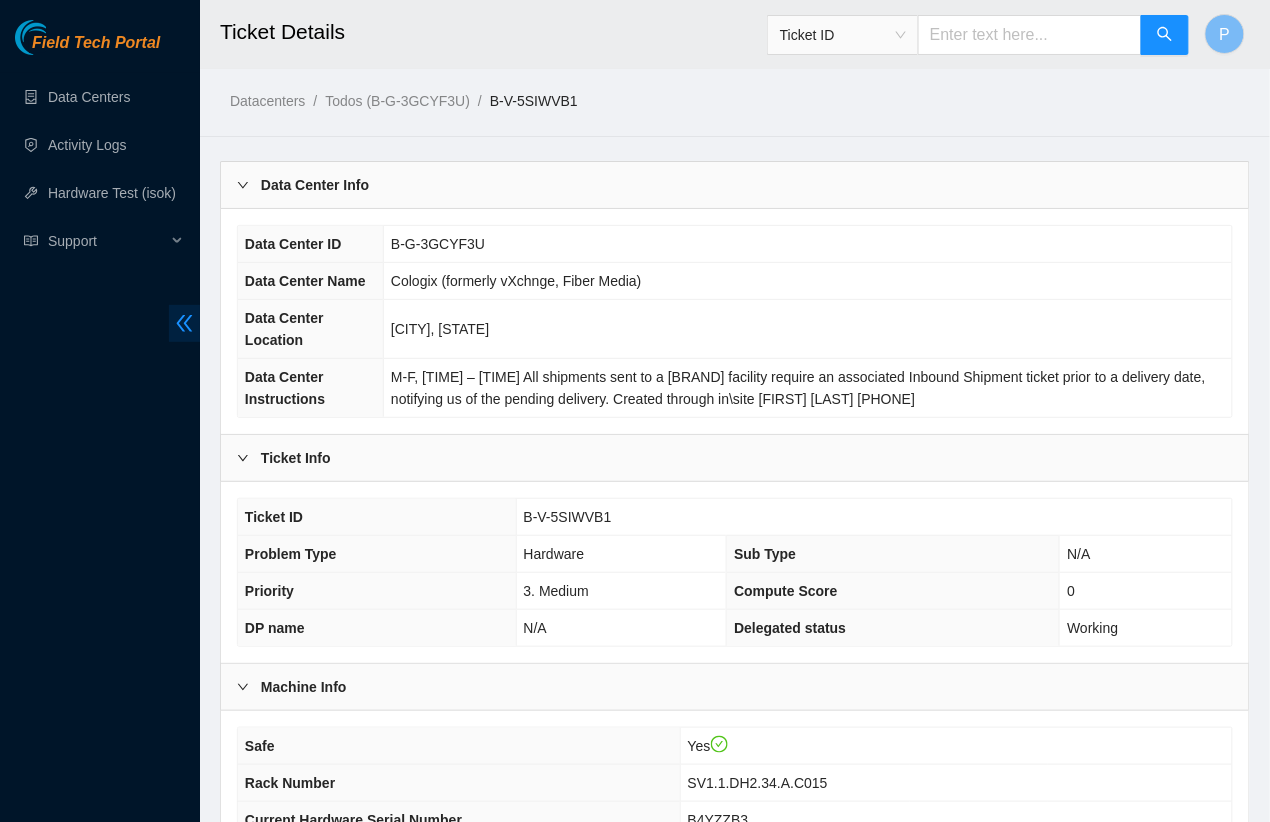 click 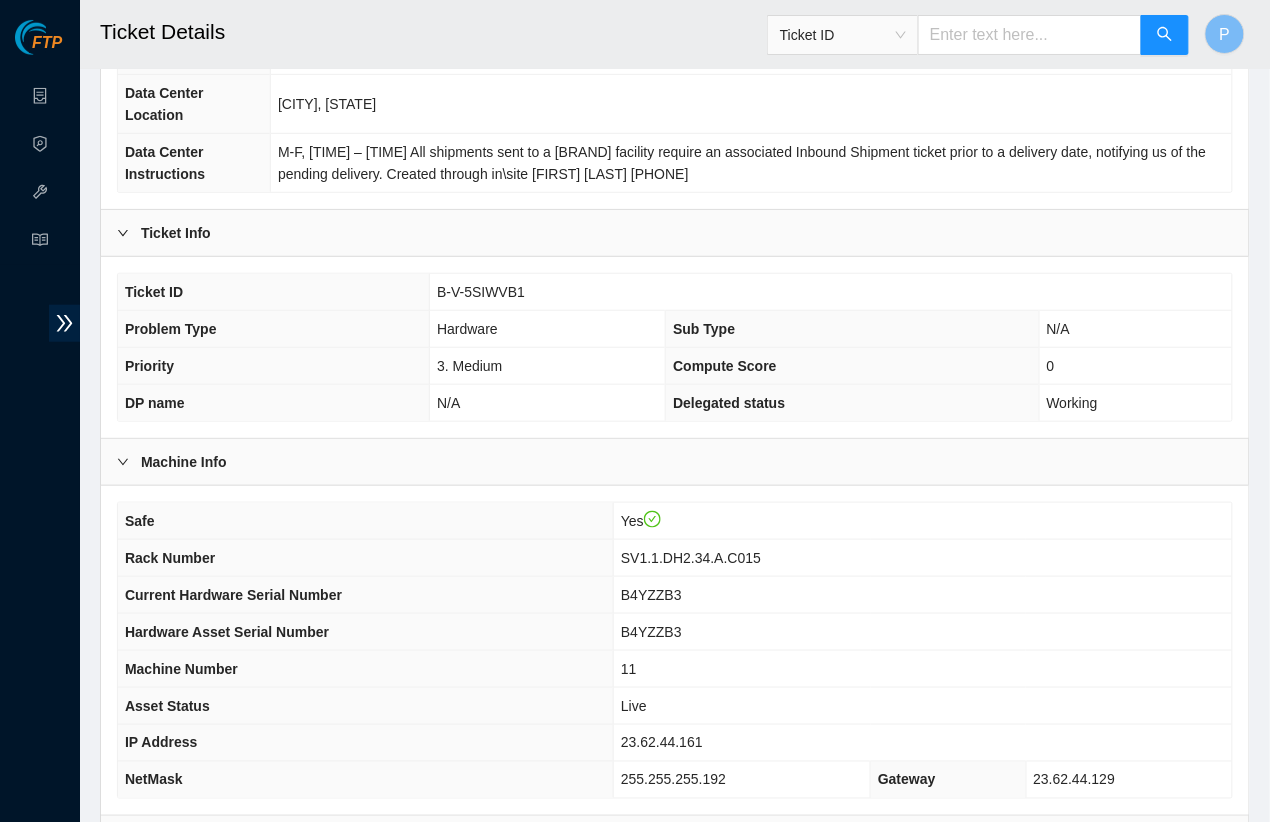 scroll, scrollTop: 478, scrollLeft: 0, axis: vertical 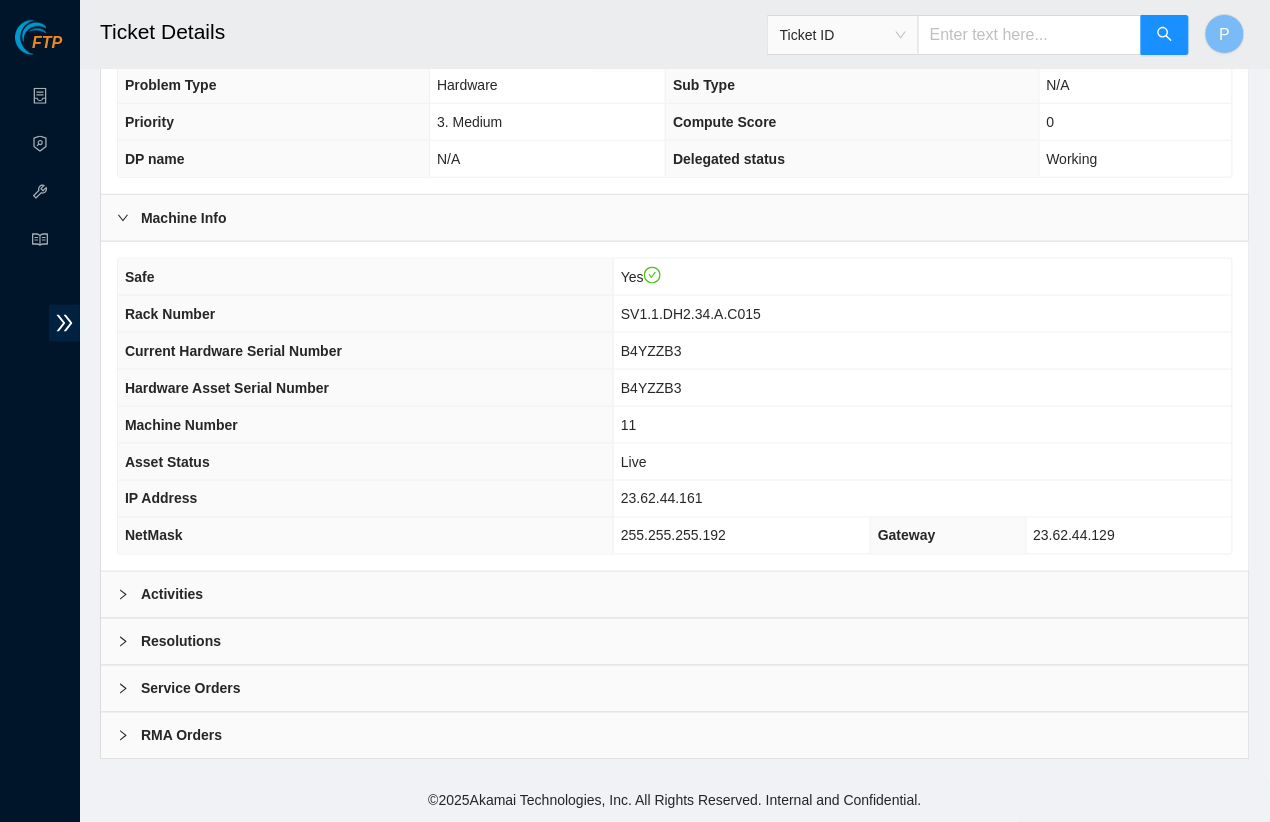 click on "Activities" at bounding box center (675, 595) 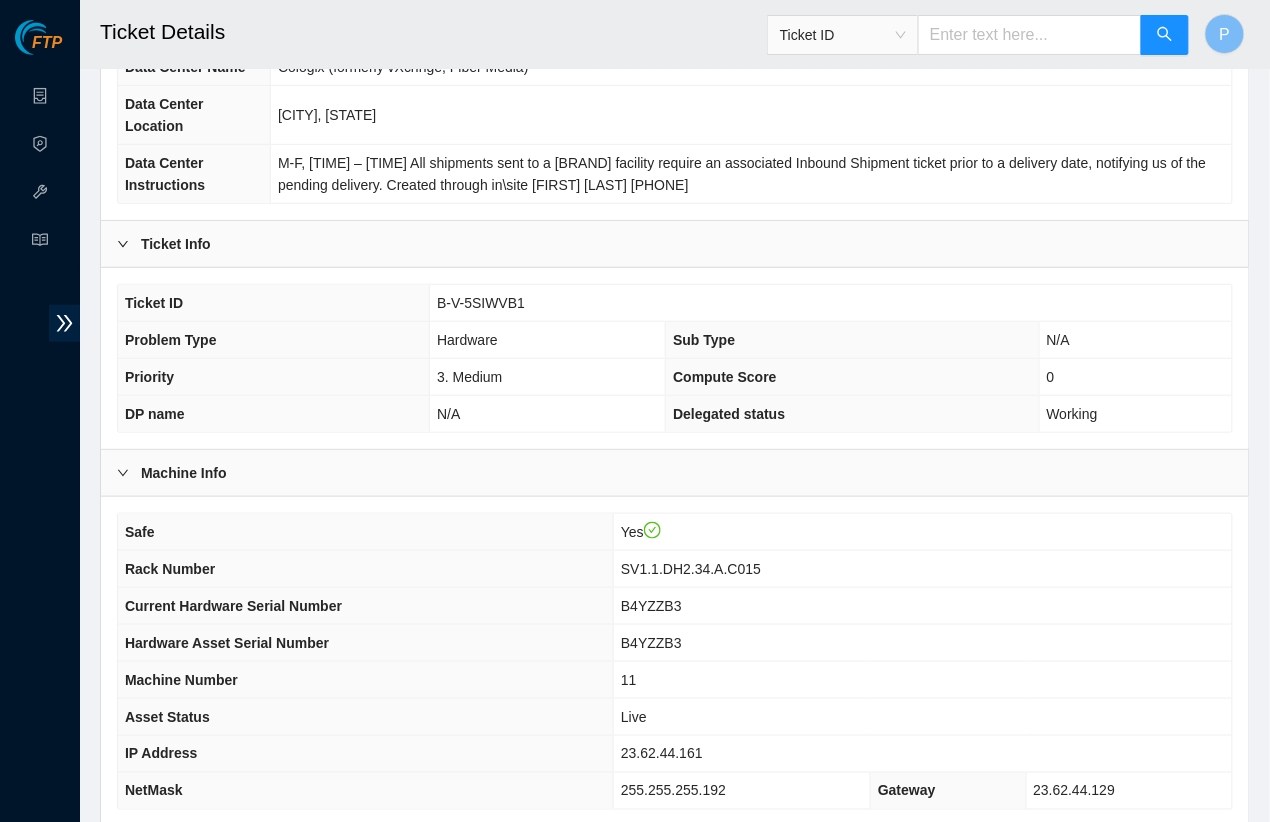 scroll, scrollTop: 0, scrollLeft: 0, axis: both 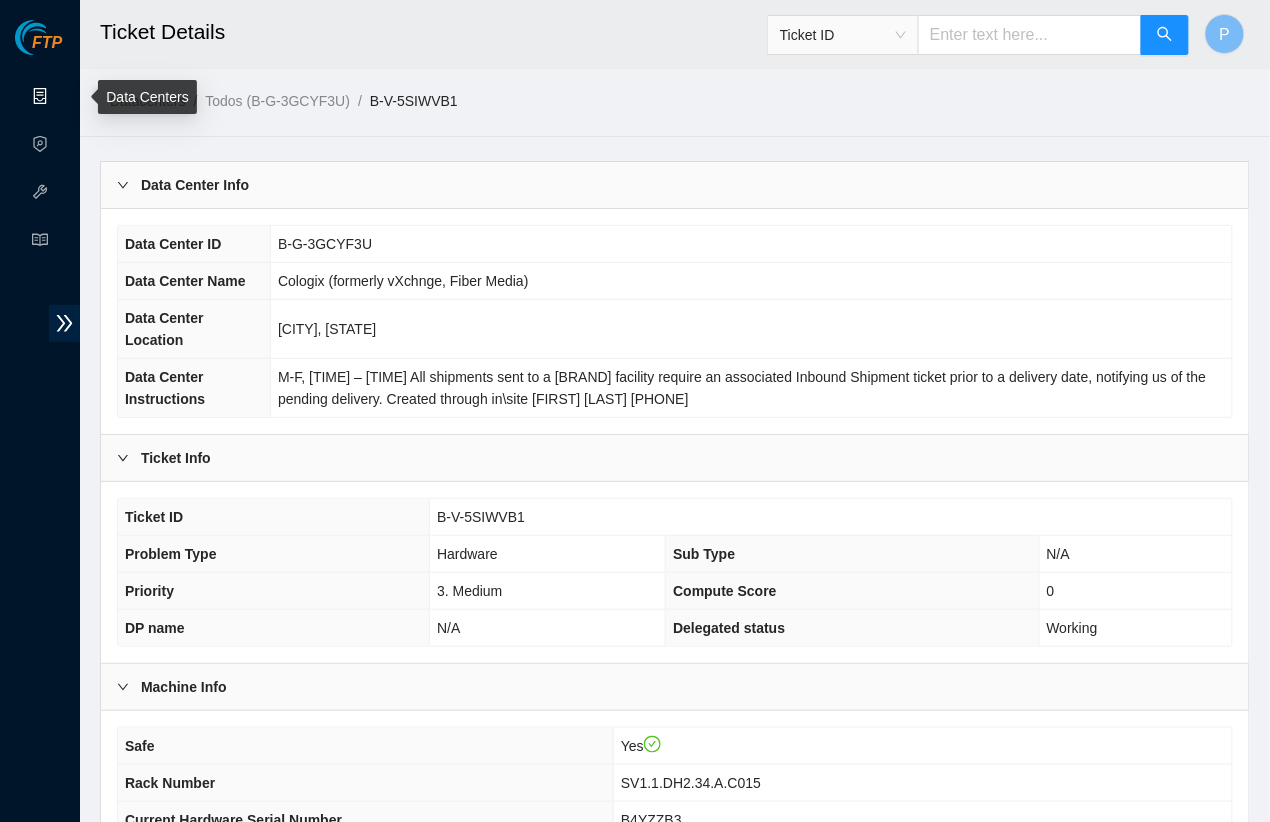 click on "Data Centers" at bounding box center [99, 97] 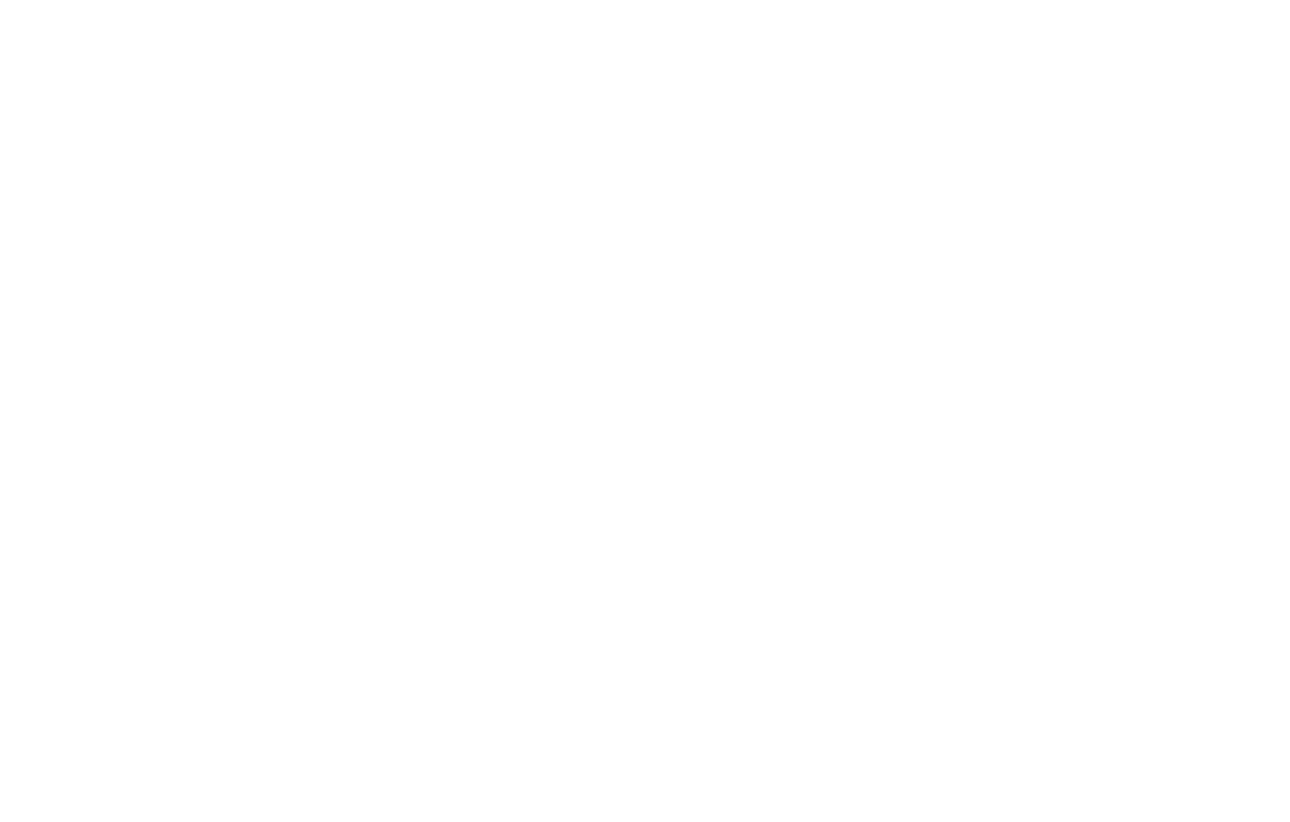 scroll, scrollTop: 0, scrollLeft: 0, axis: both 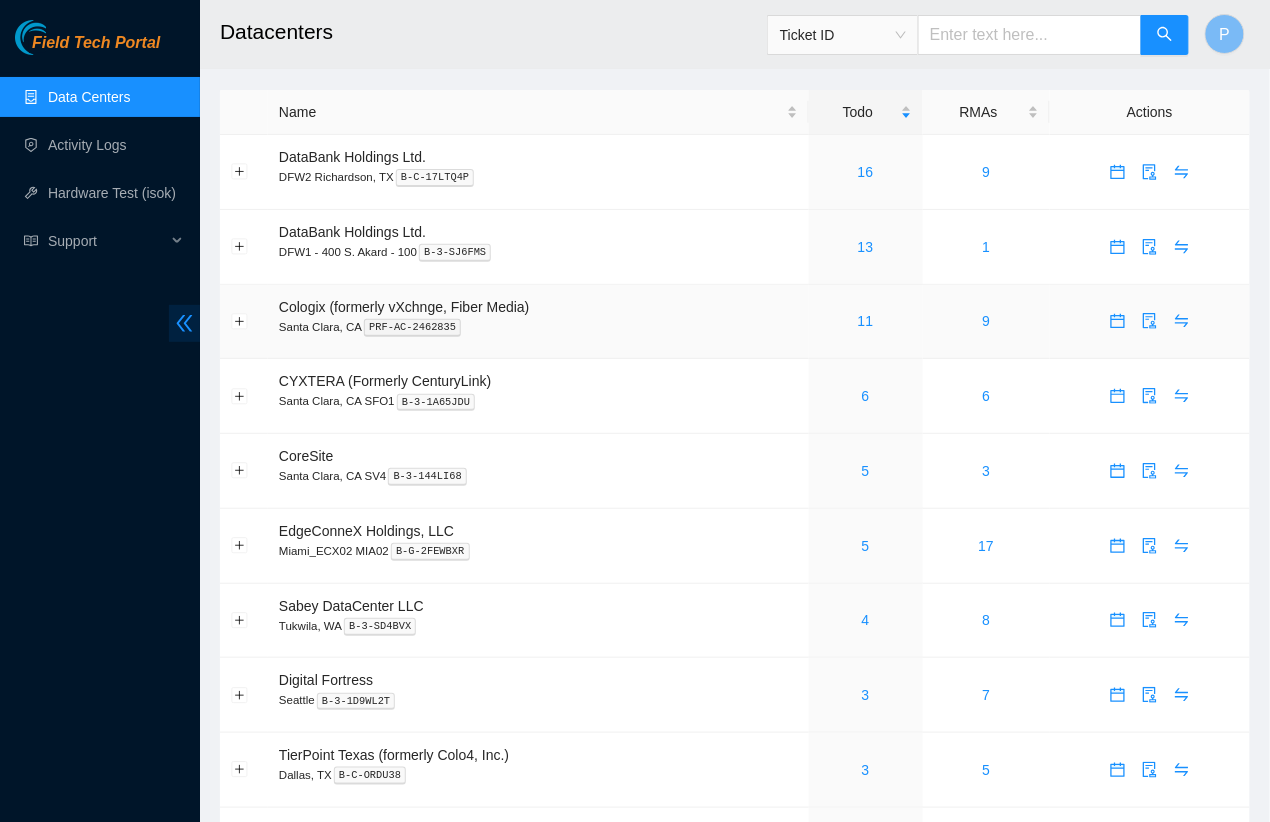 click at bounding box center [184, 323] 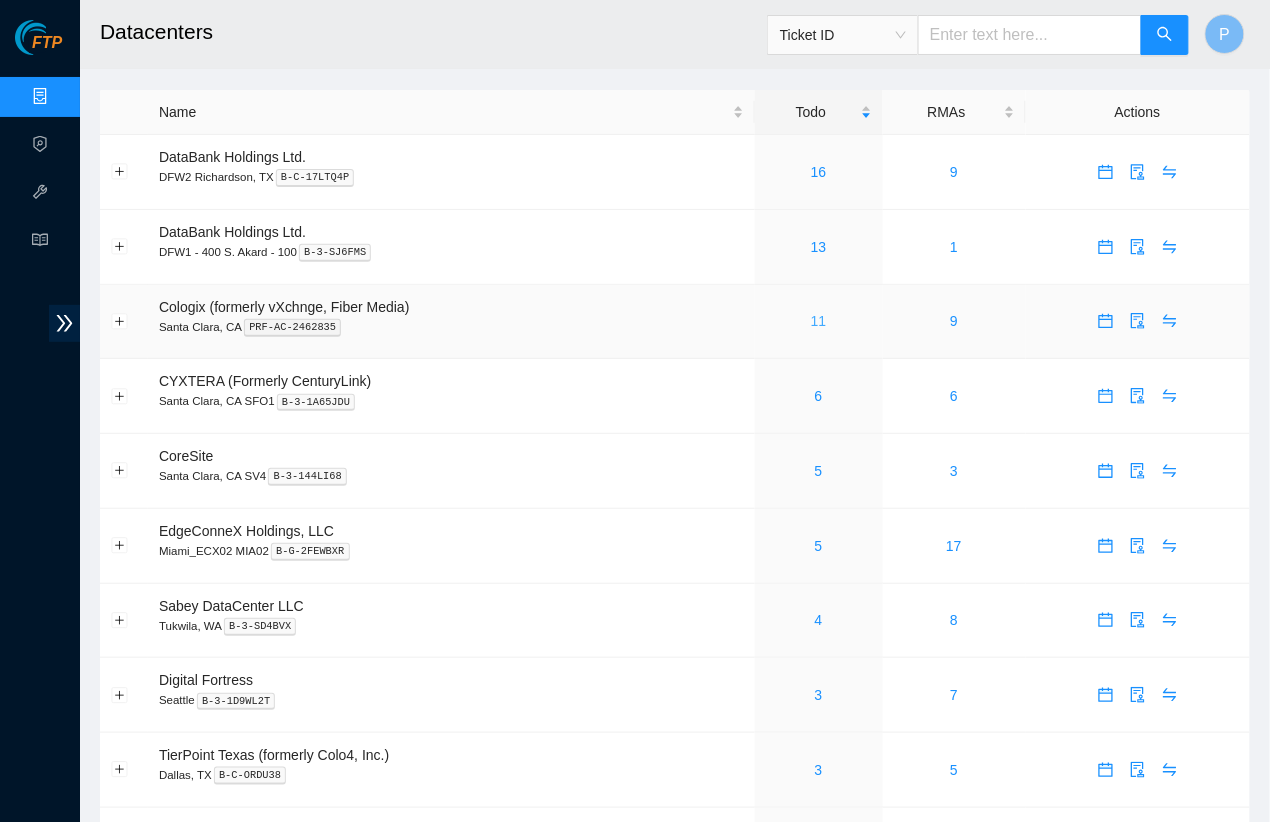 click on "11" at bounding box center (819, 321) 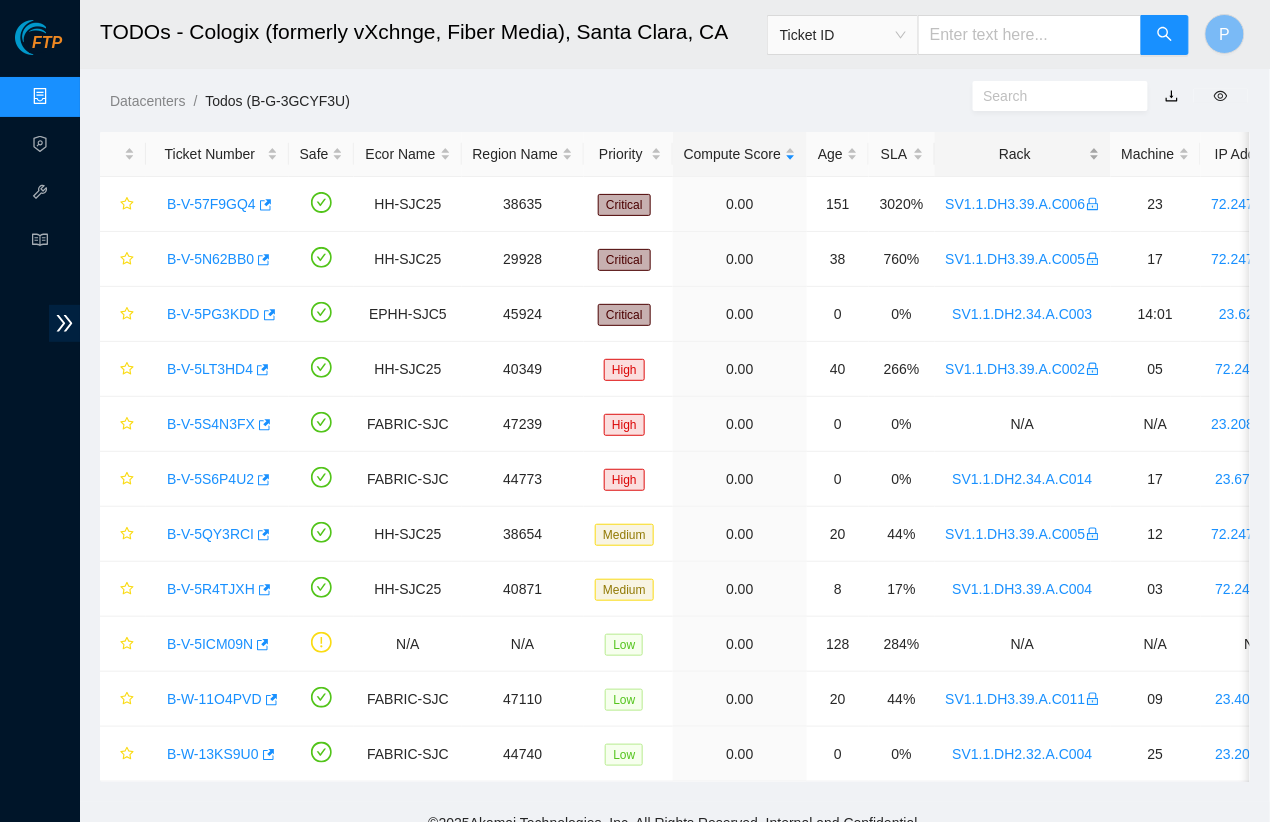 click on "Rack" at bounding box center [1023, 154] 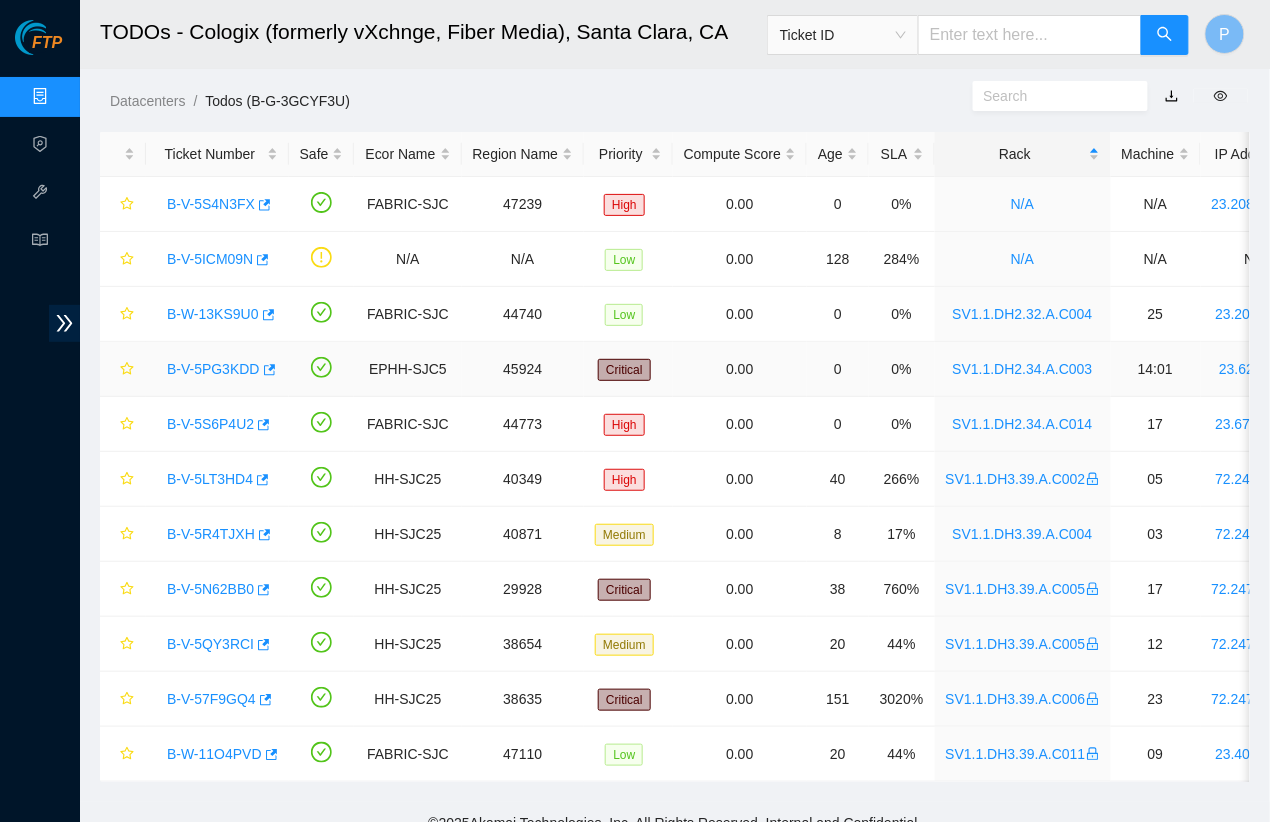 click on "B-V-5PG3KDD" at bounding box center [213, 369] 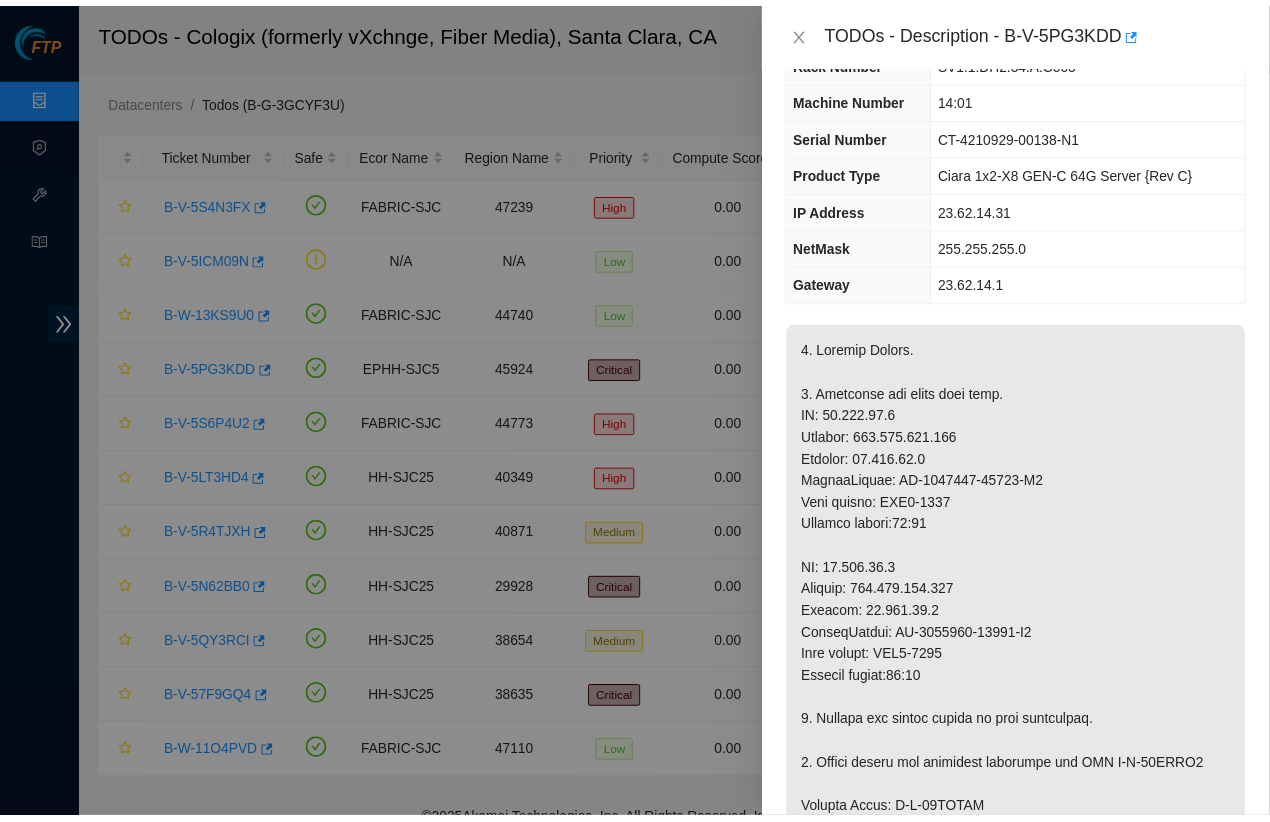 scroll, scrollTop: 0, scrollLeft: 0, axis: both 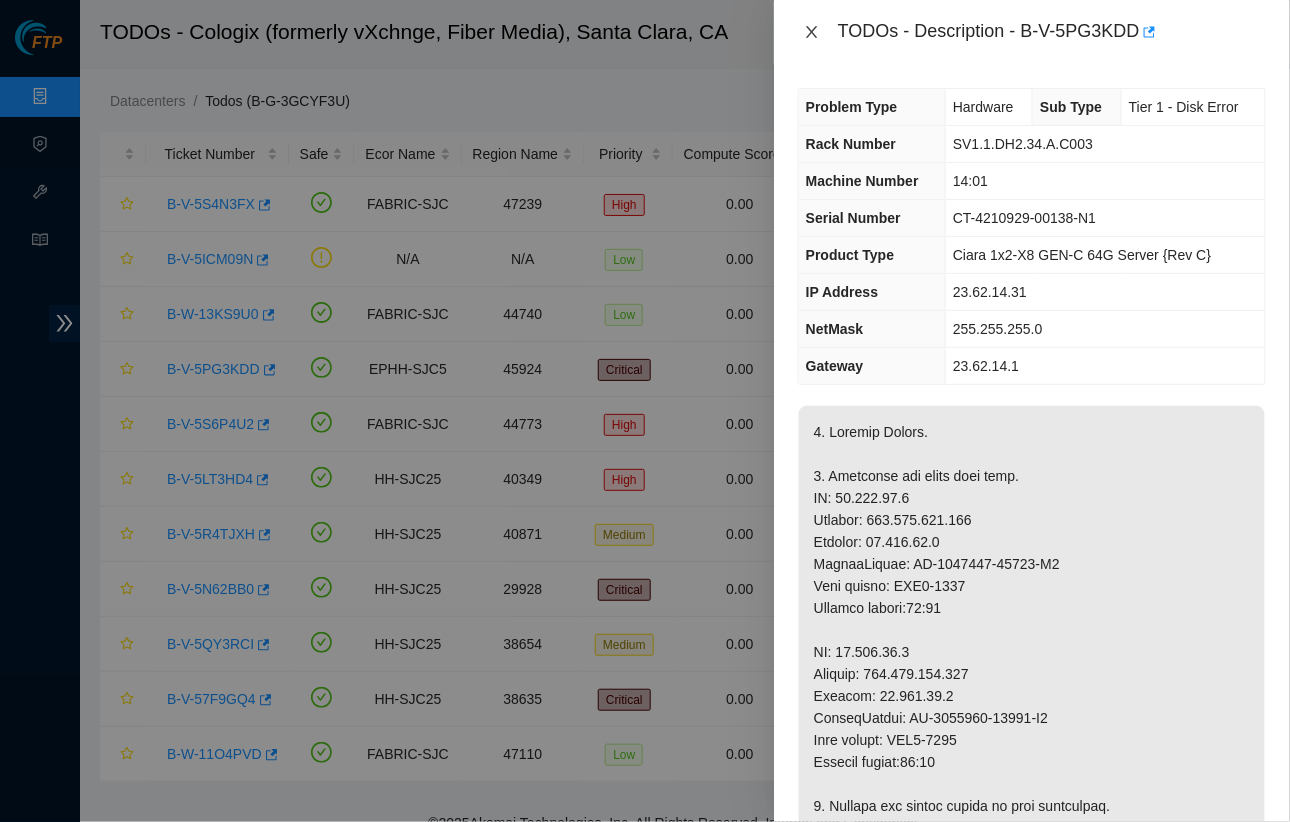 click 